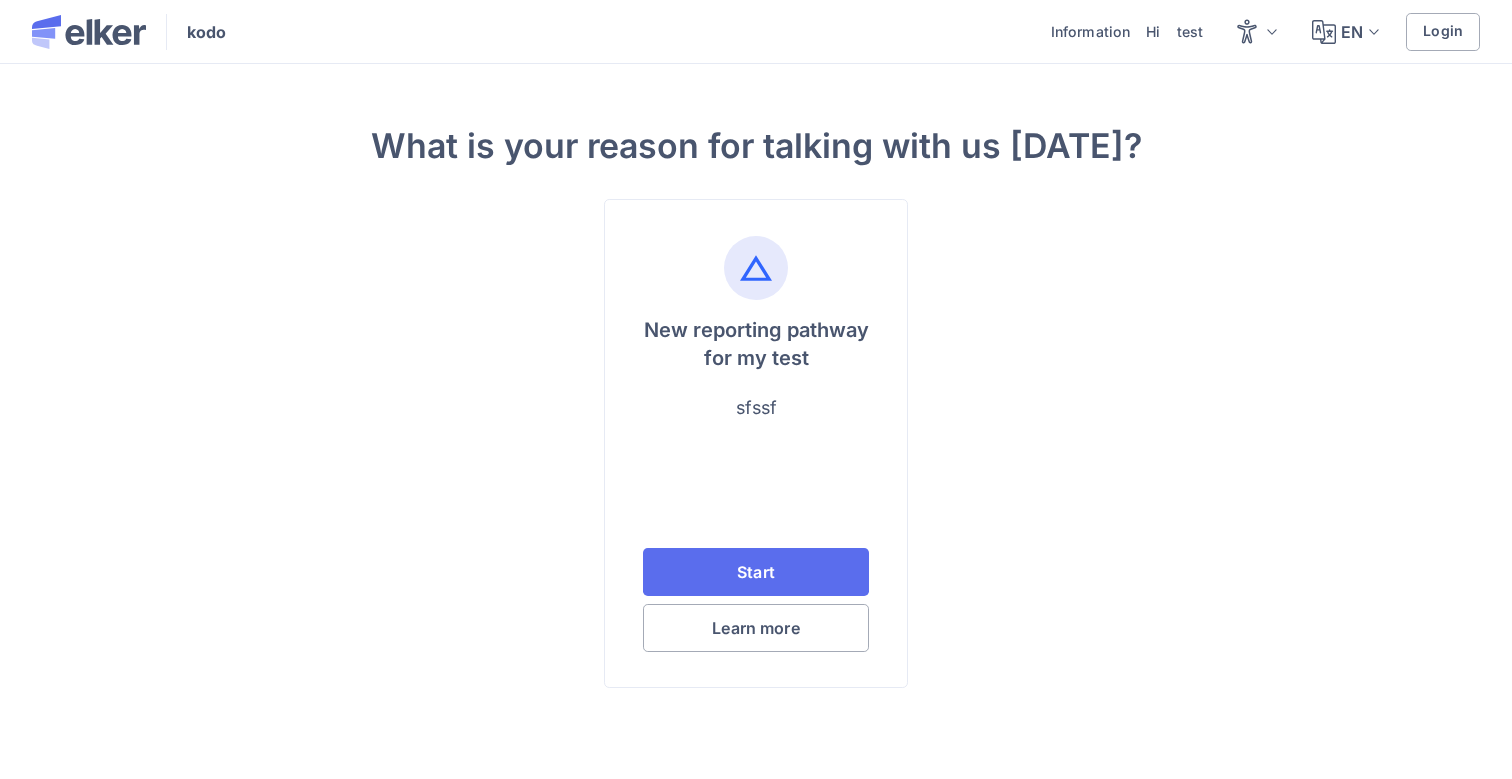 scroll, scrollTop: 0, scrollLeft: 0, axis: both 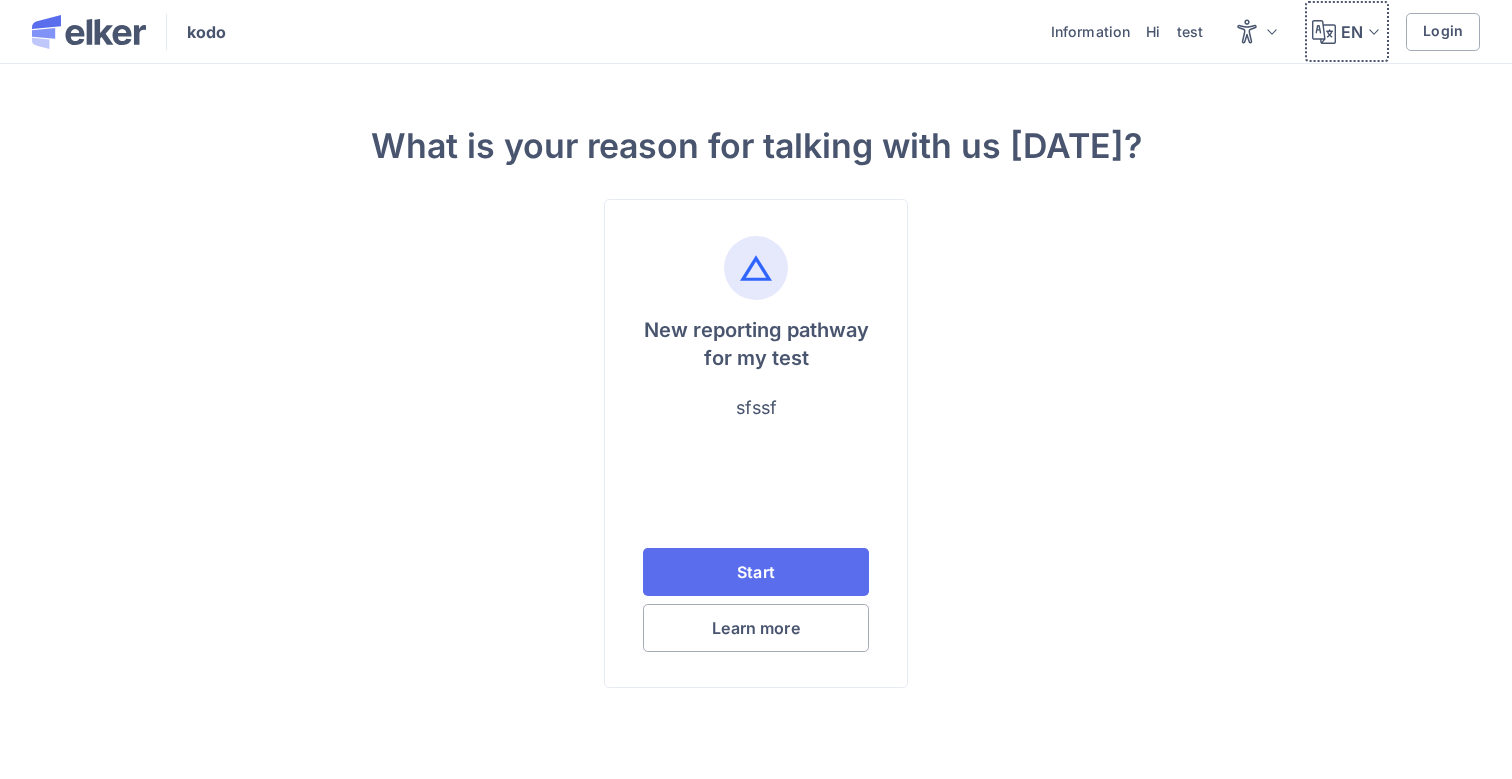 click on "EN" 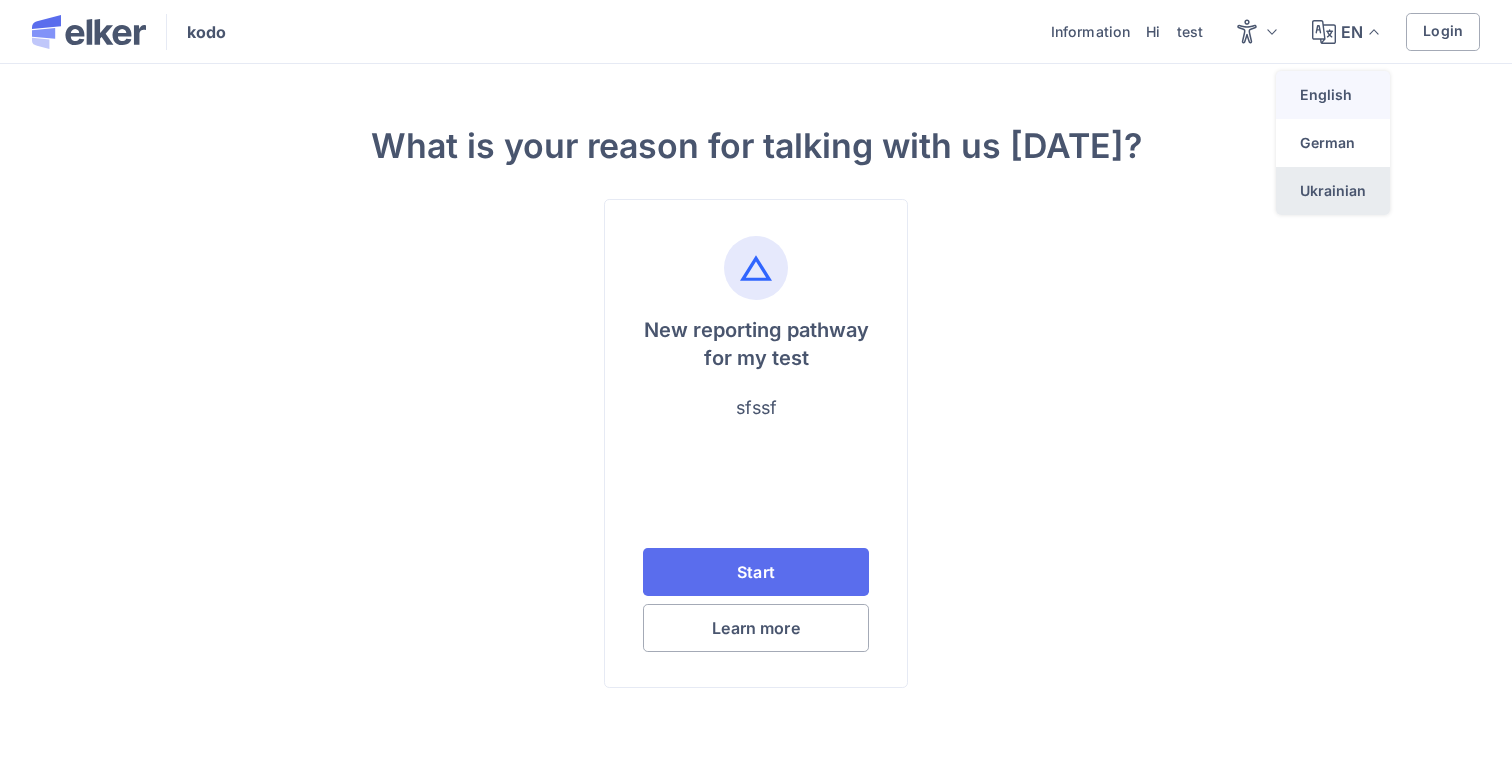 click on "Ukrainian" 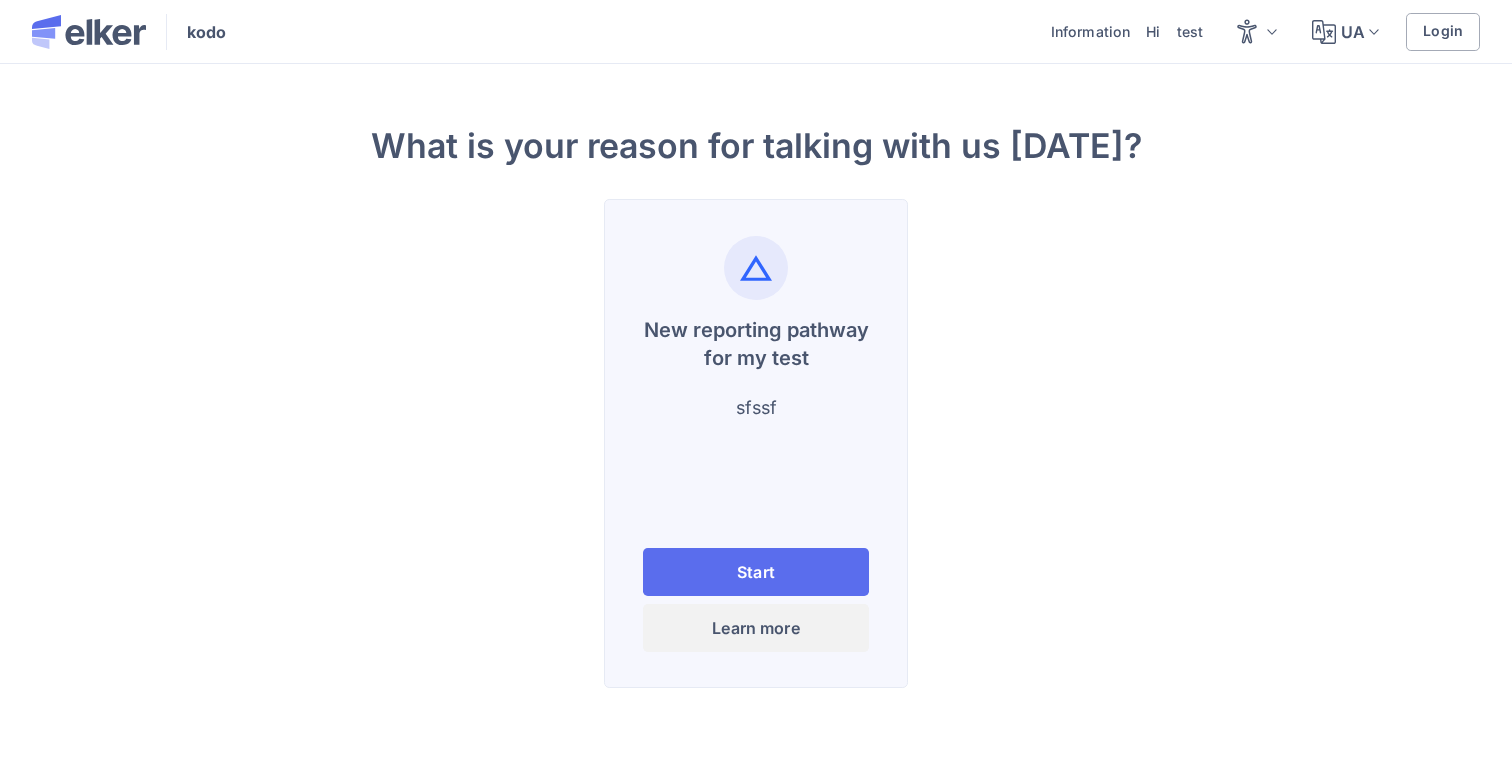scroll, scrollTop: 0, scrollLeft: 0, axis: both 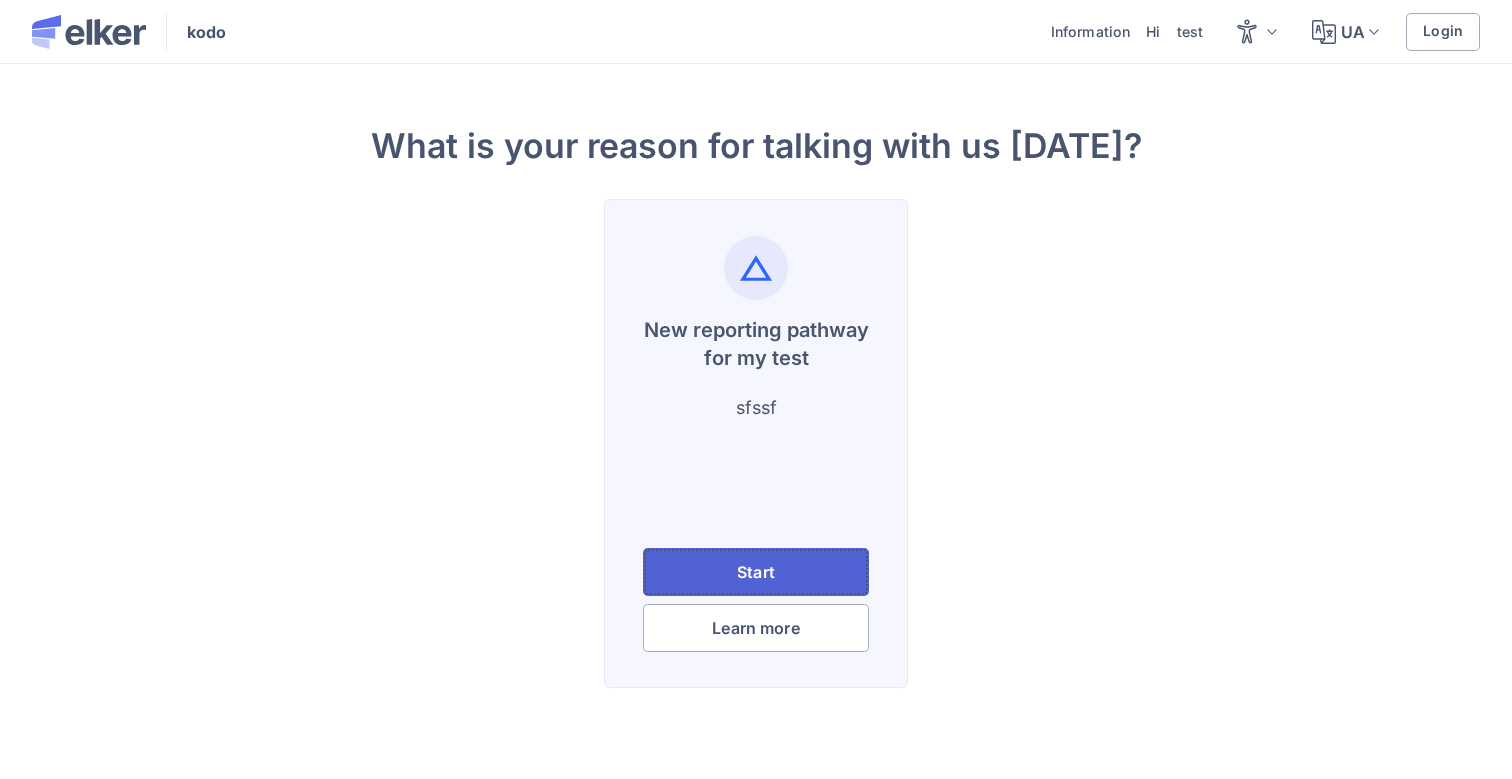 click on "Start" 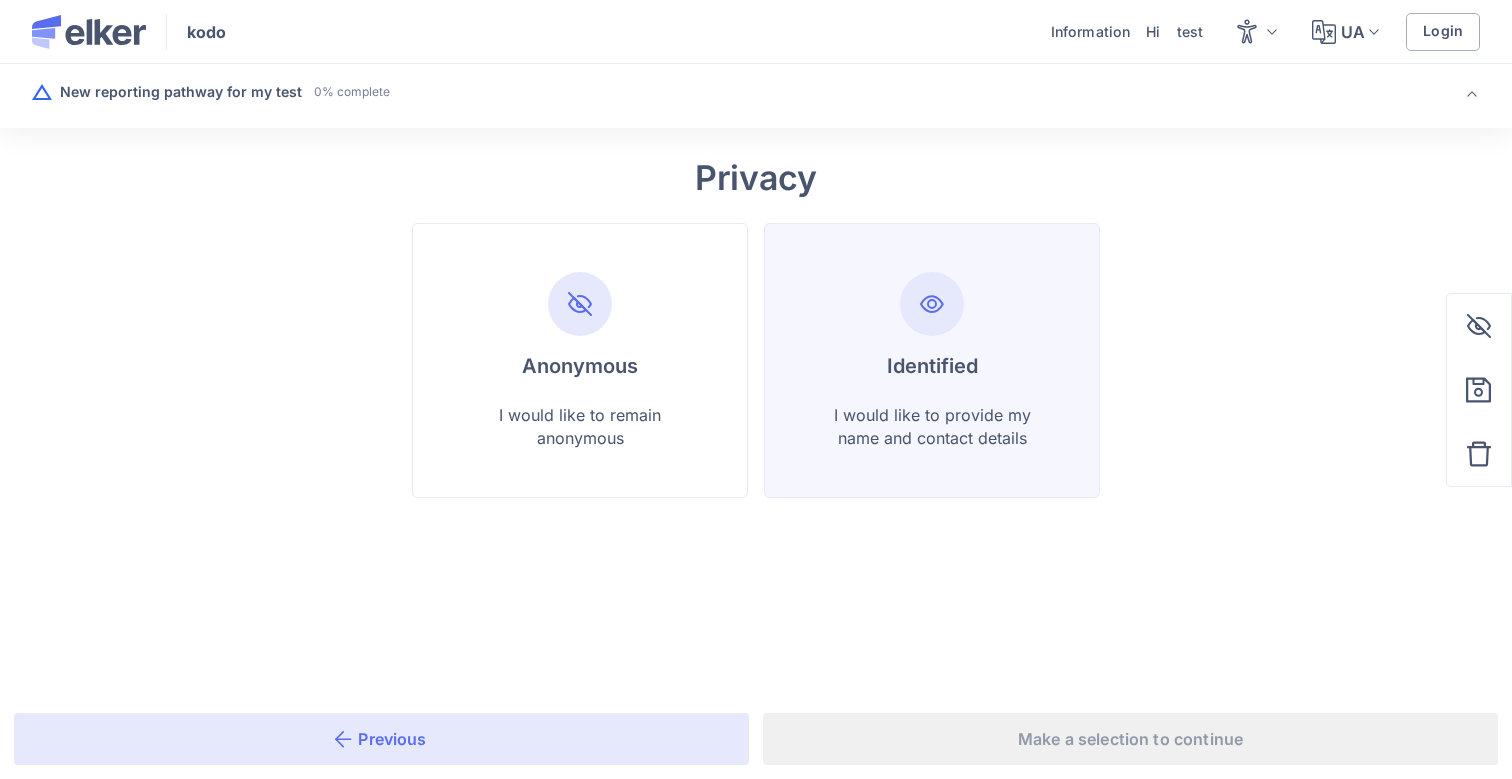 click on "I would like to provide my name and contact details" 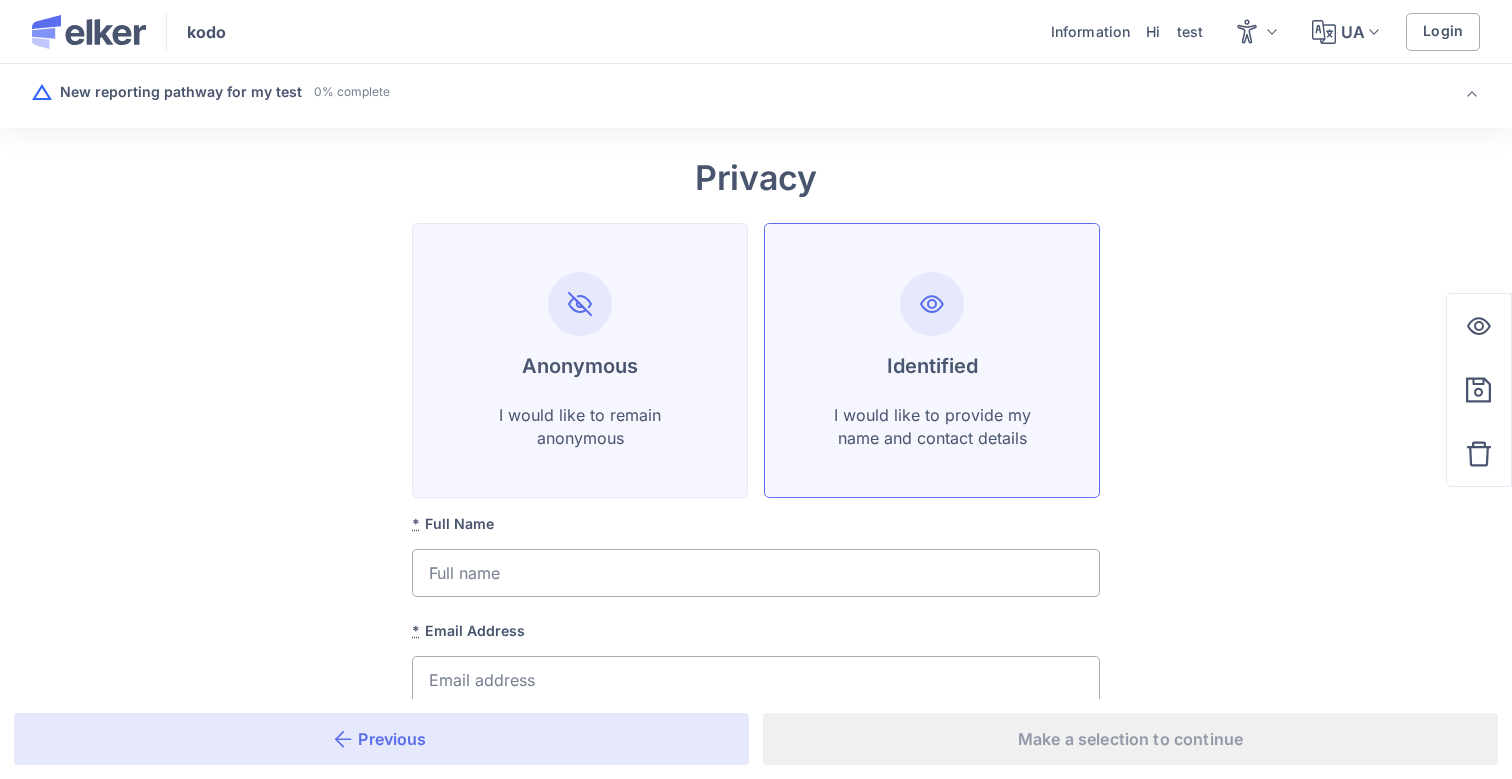 click on "I would like to remain anonymous" 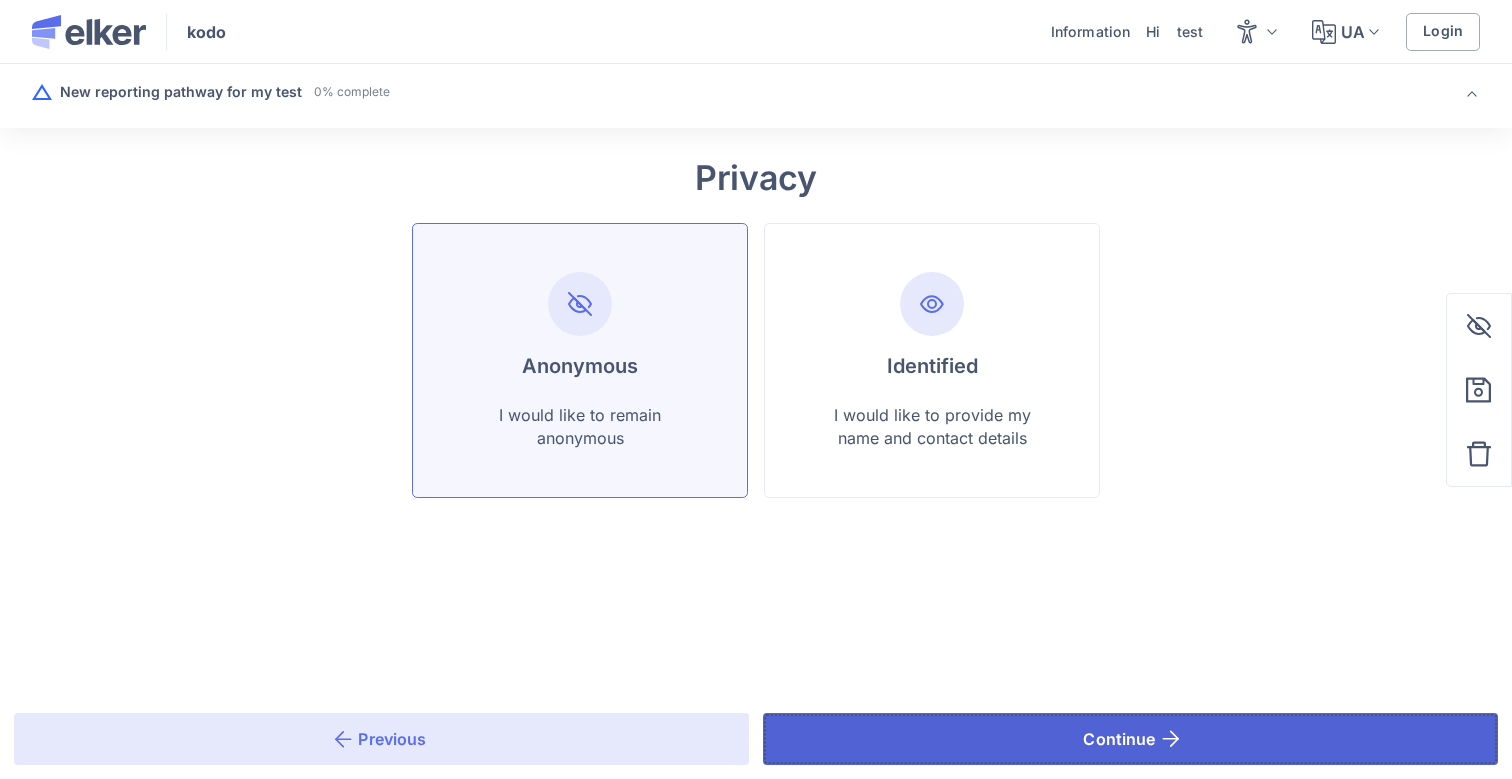 click on "Continue" at bounding box center [1130, 739] 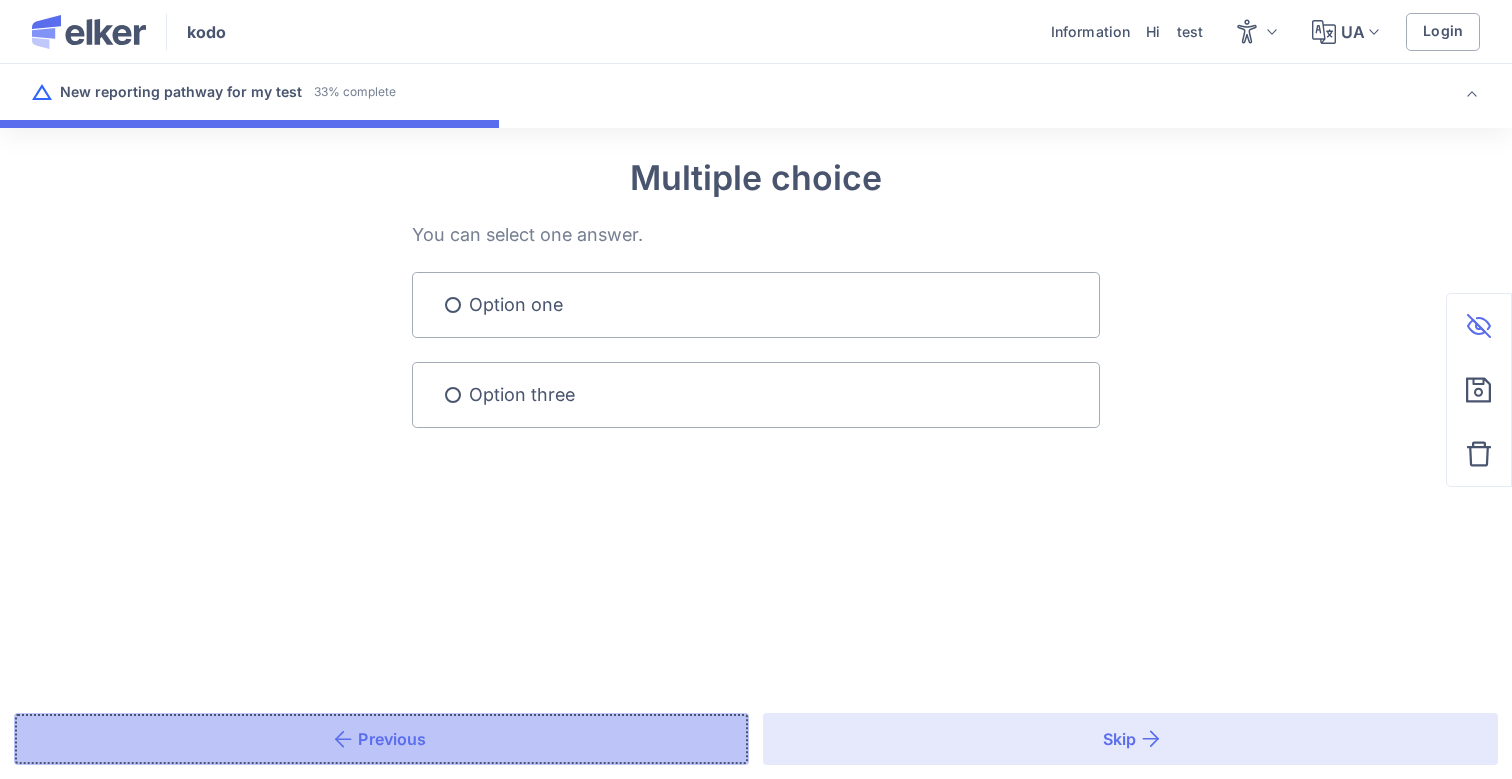 click on "Previous" at bounding box center [381, 739] 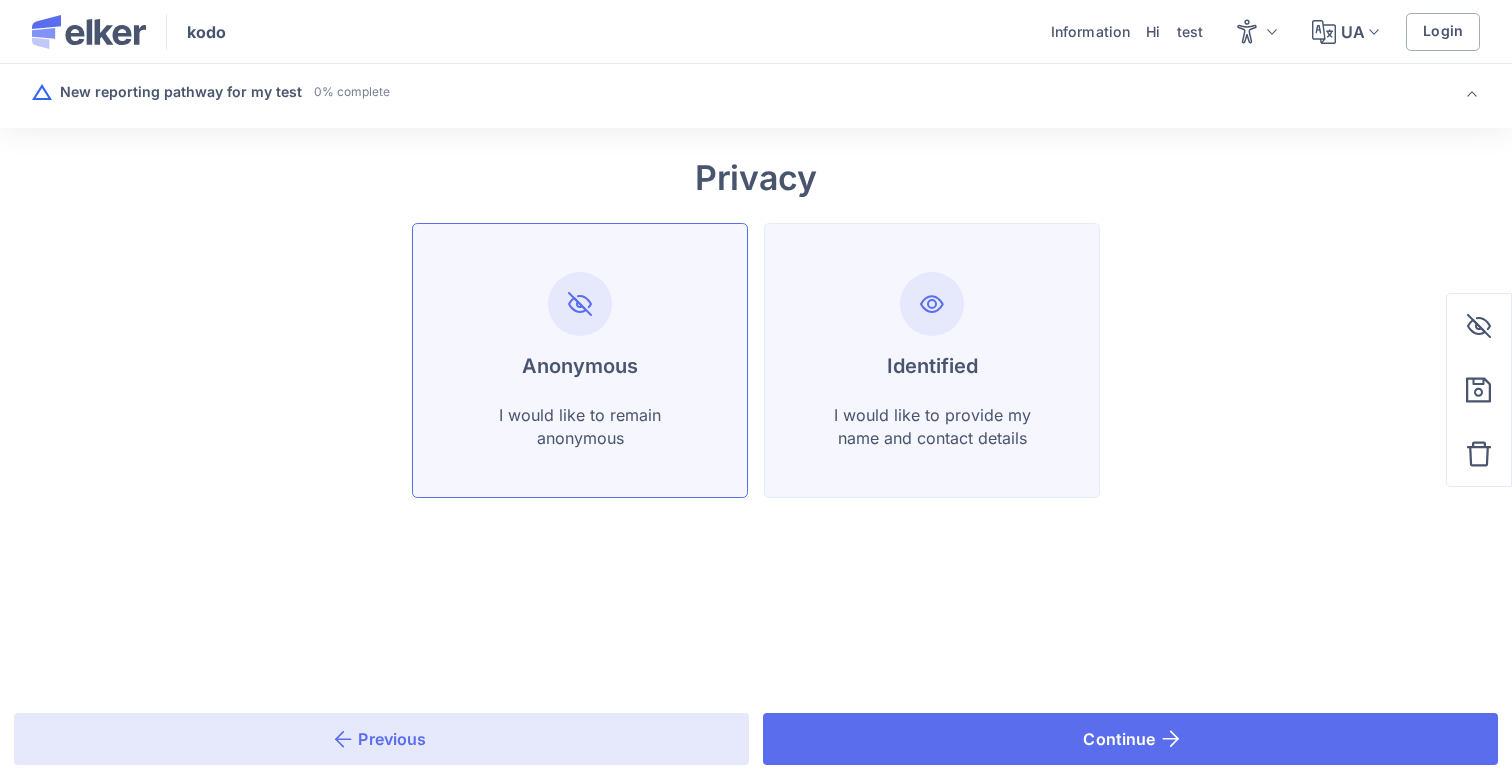 click on "Identified I would like to provide my name and contact details" 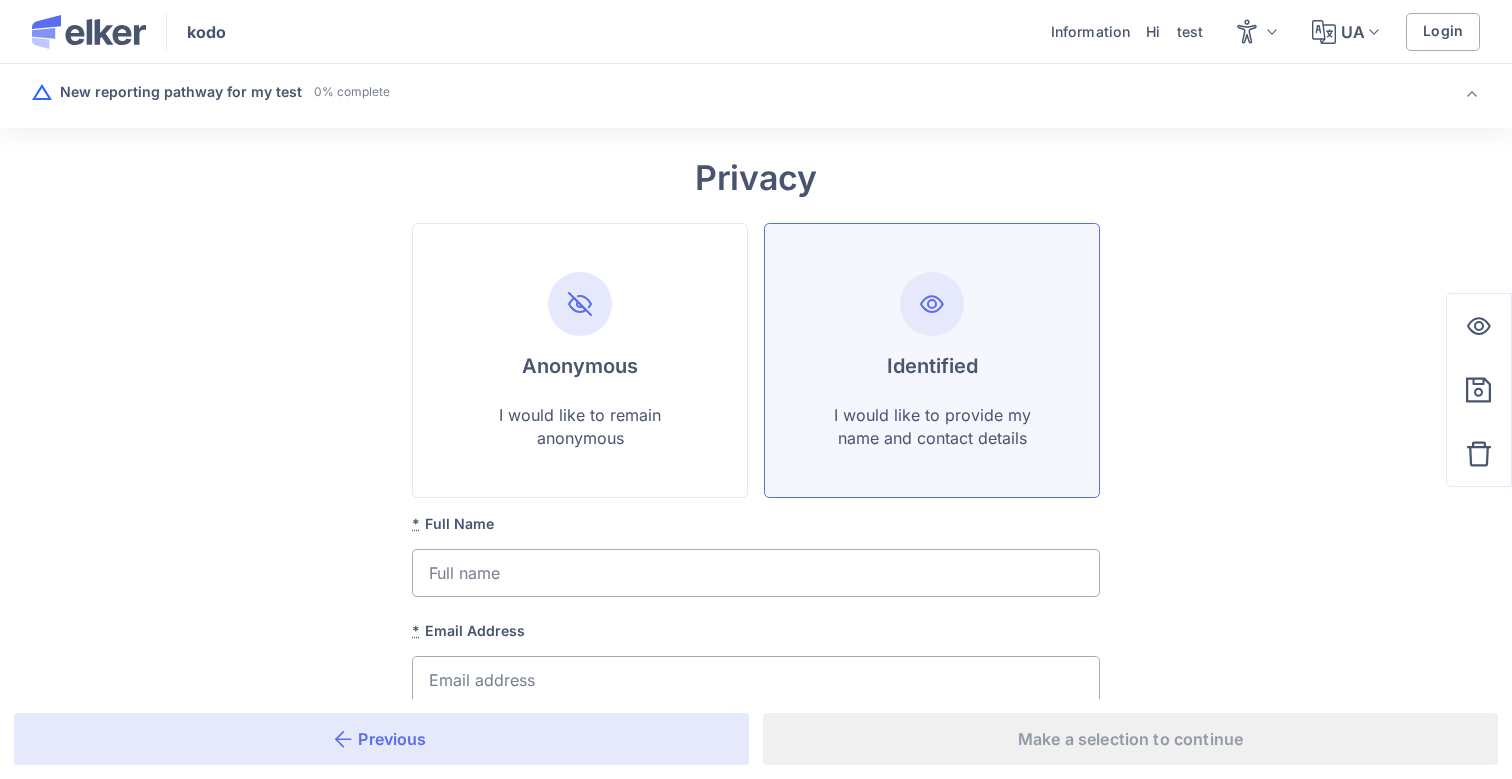 scroll, scrollTop: 170, scrollLeft: 0, axis: vertical 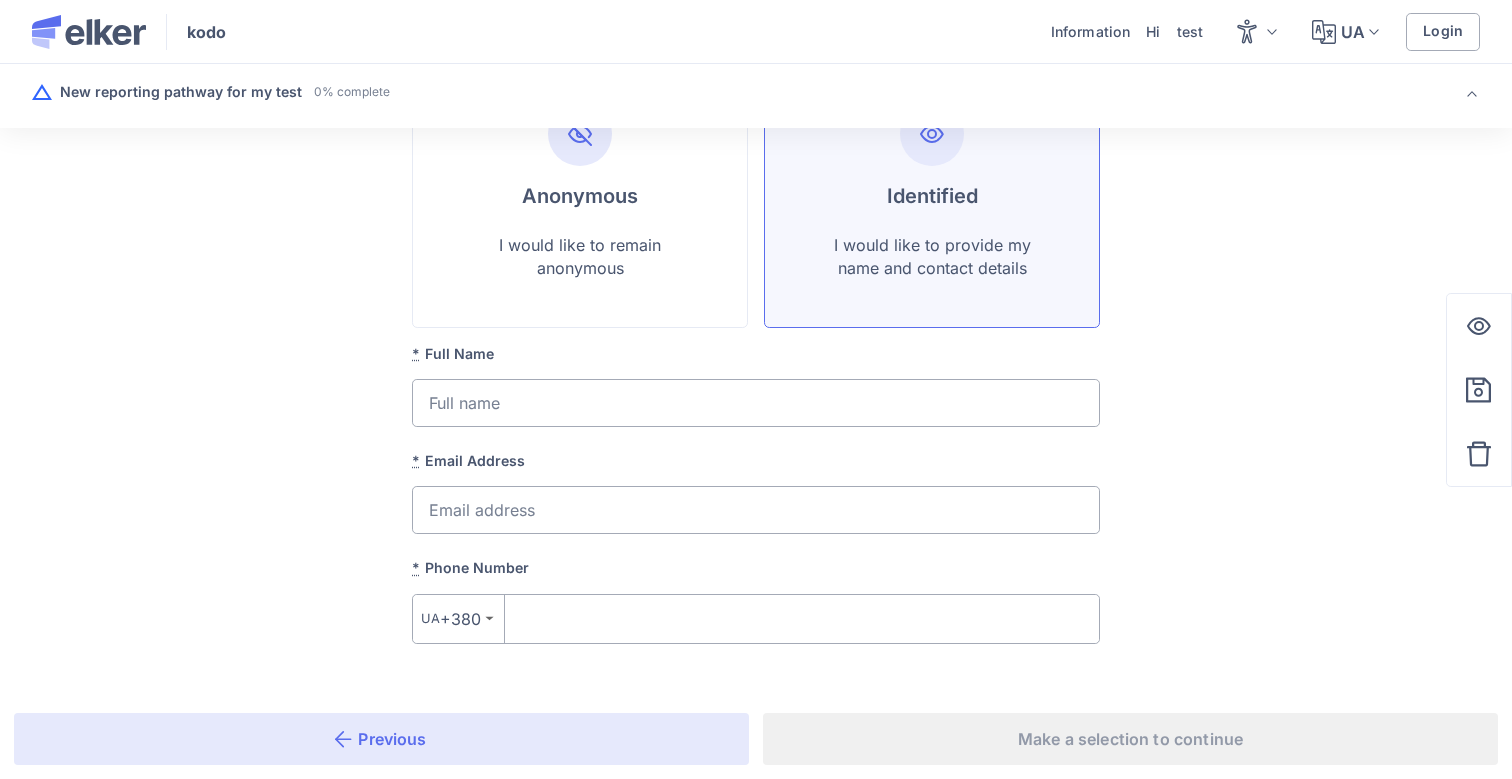 click on "* Full Name" 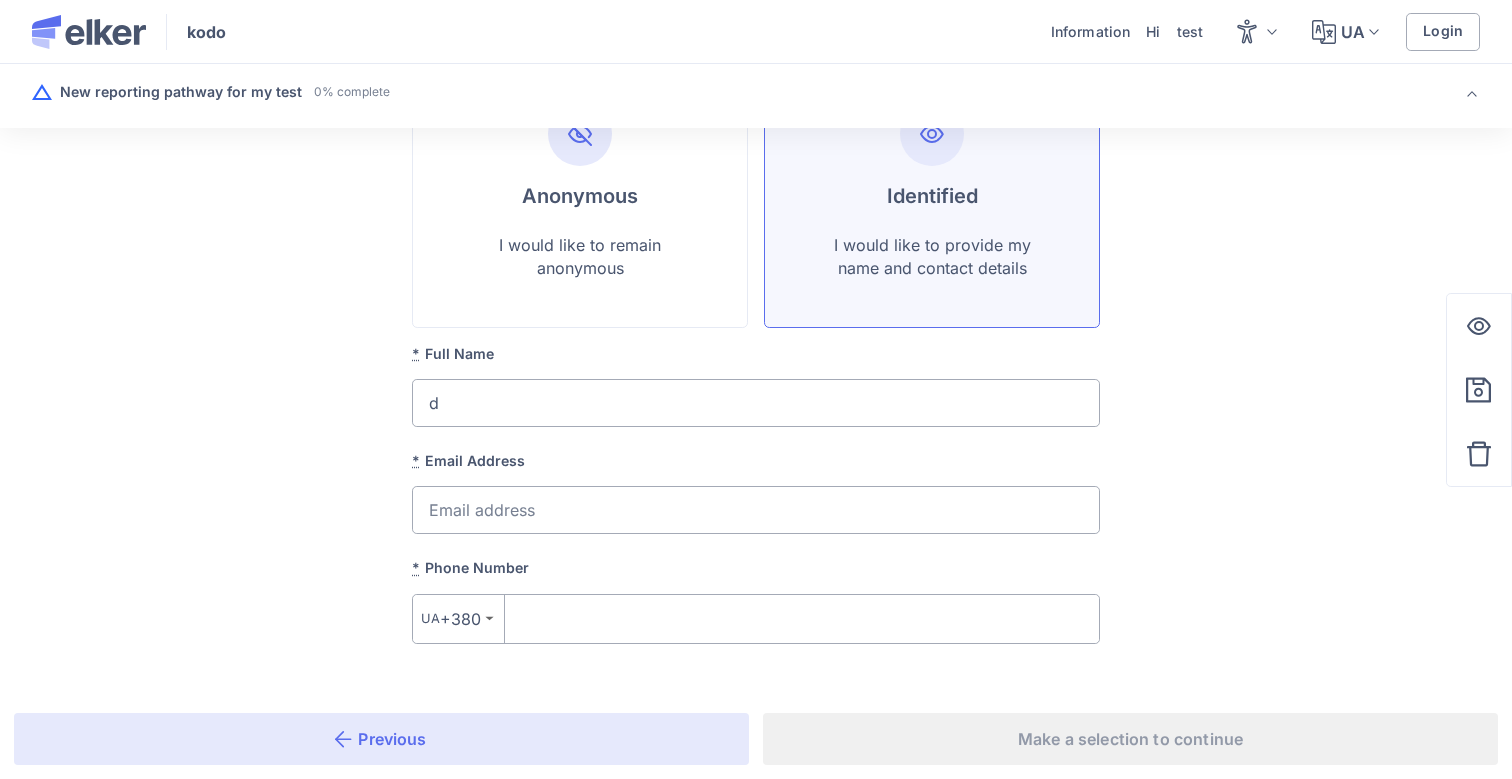 type on "df" 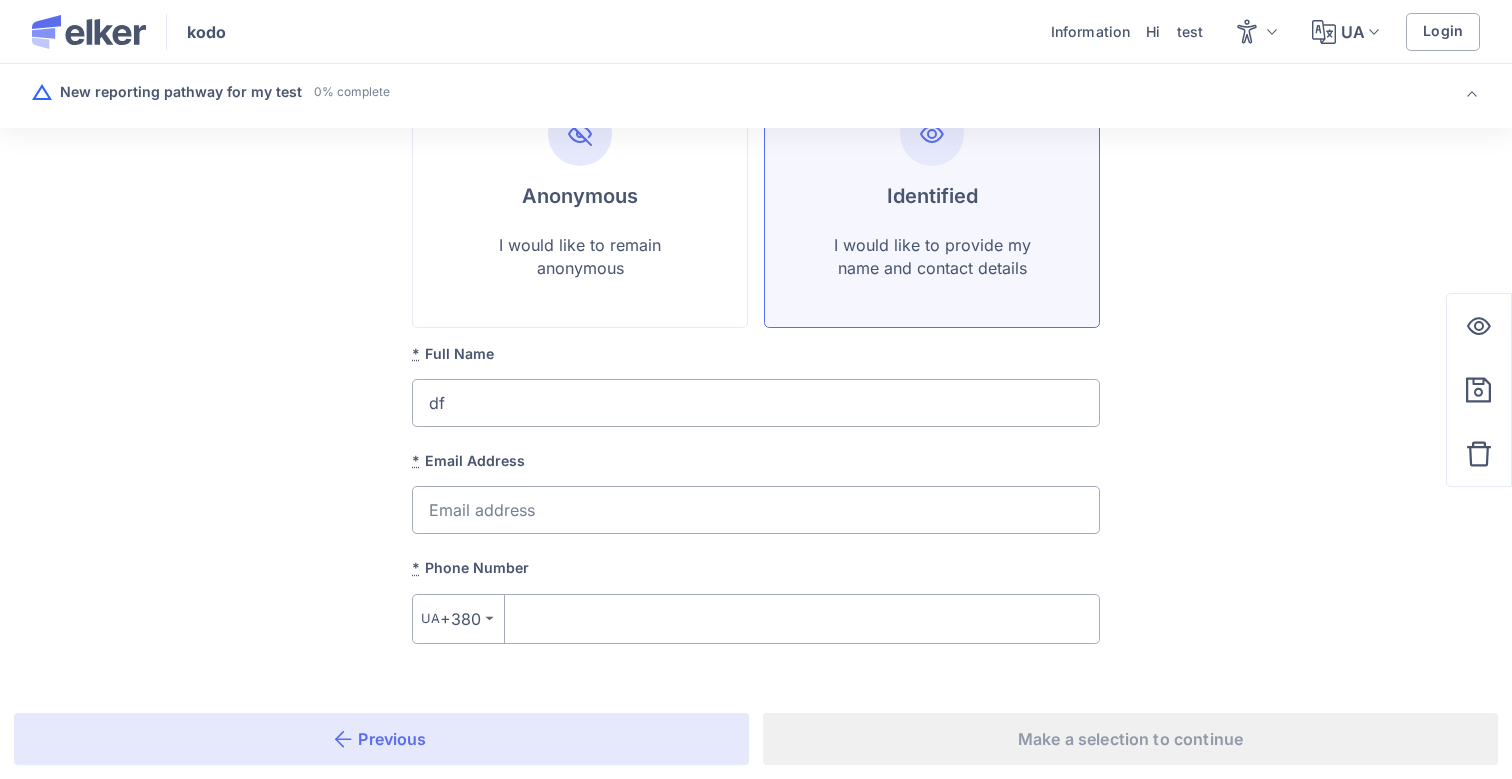 type on "dfd" 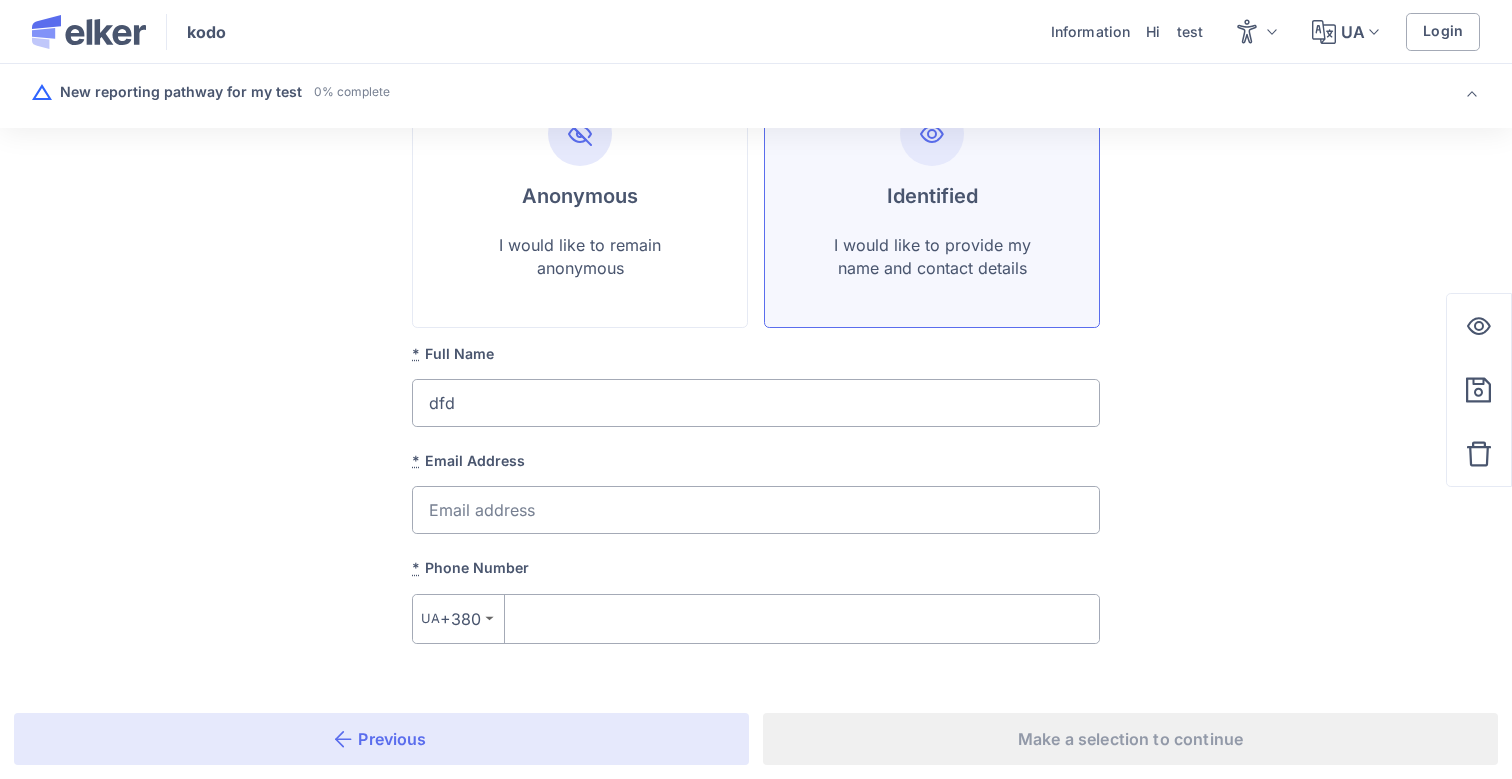 type on "dfdf" 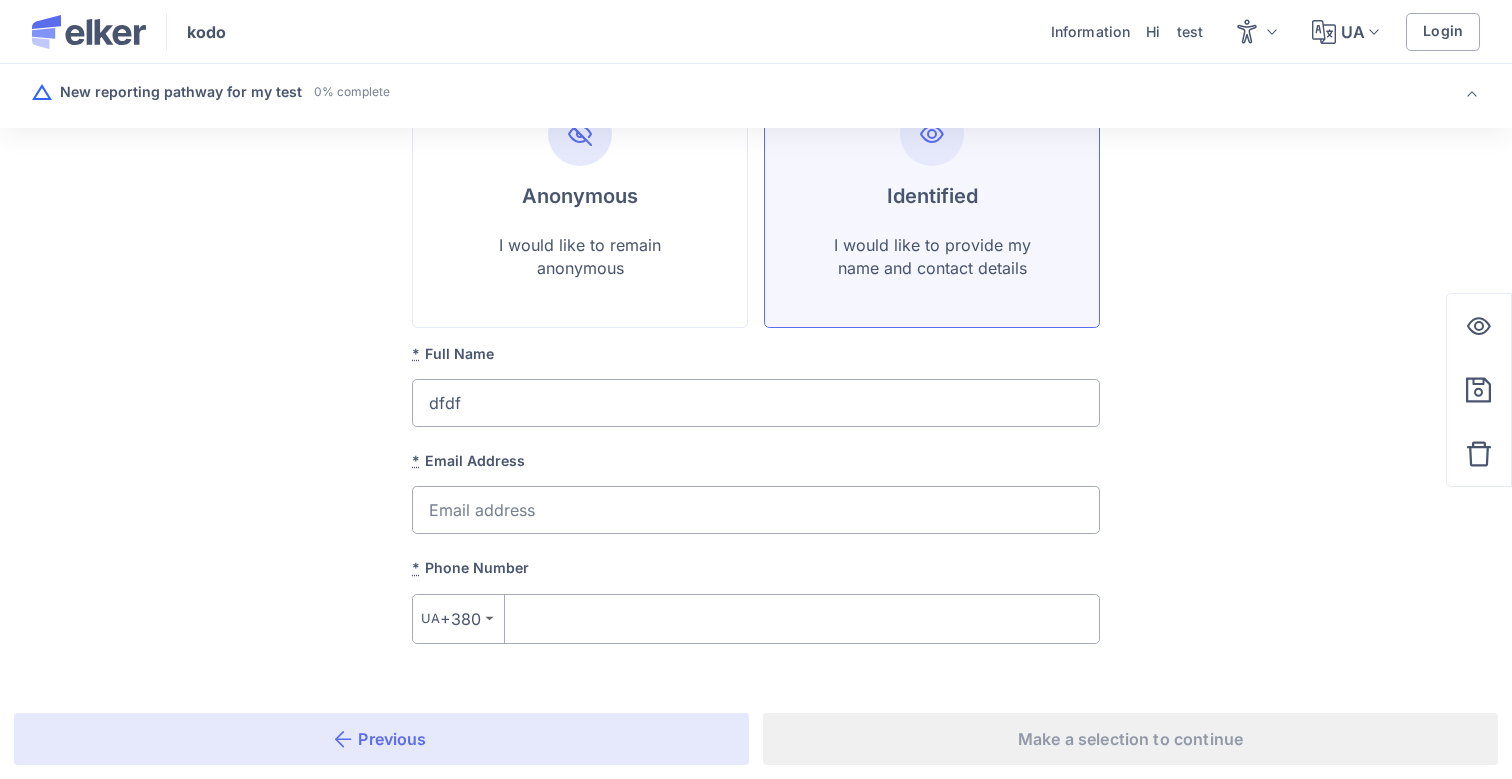 type on "dfdf" 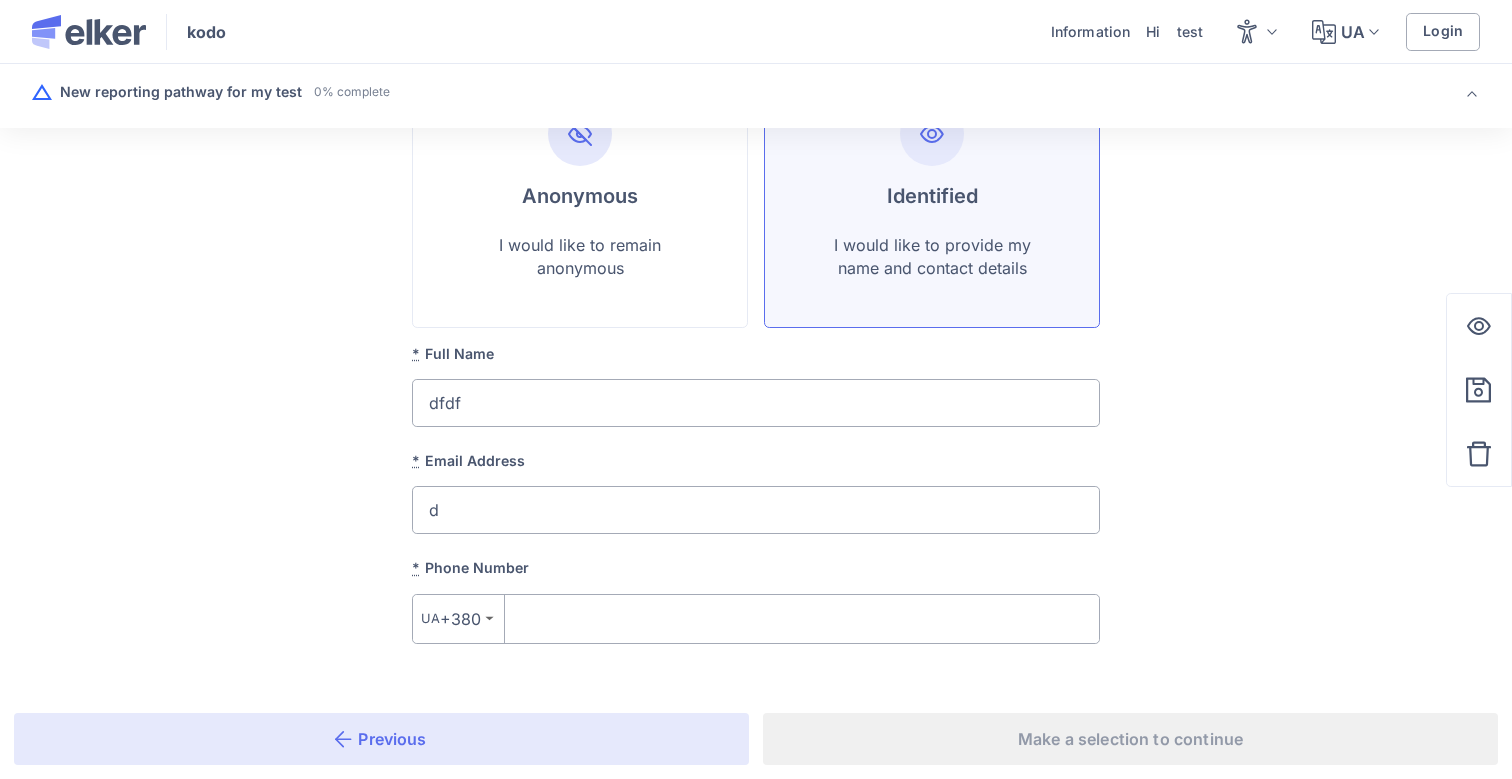 type on "df" 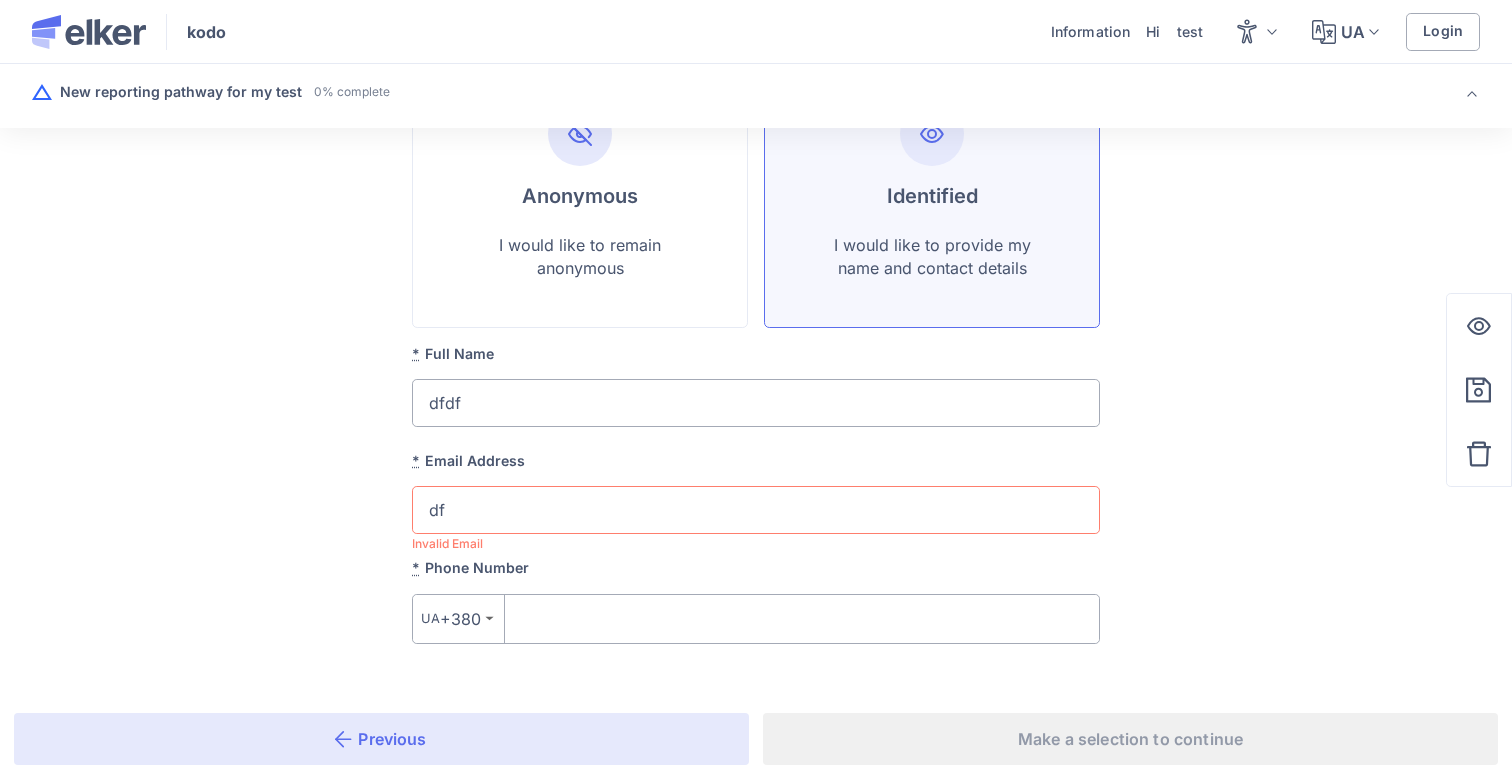 type on "dfd" 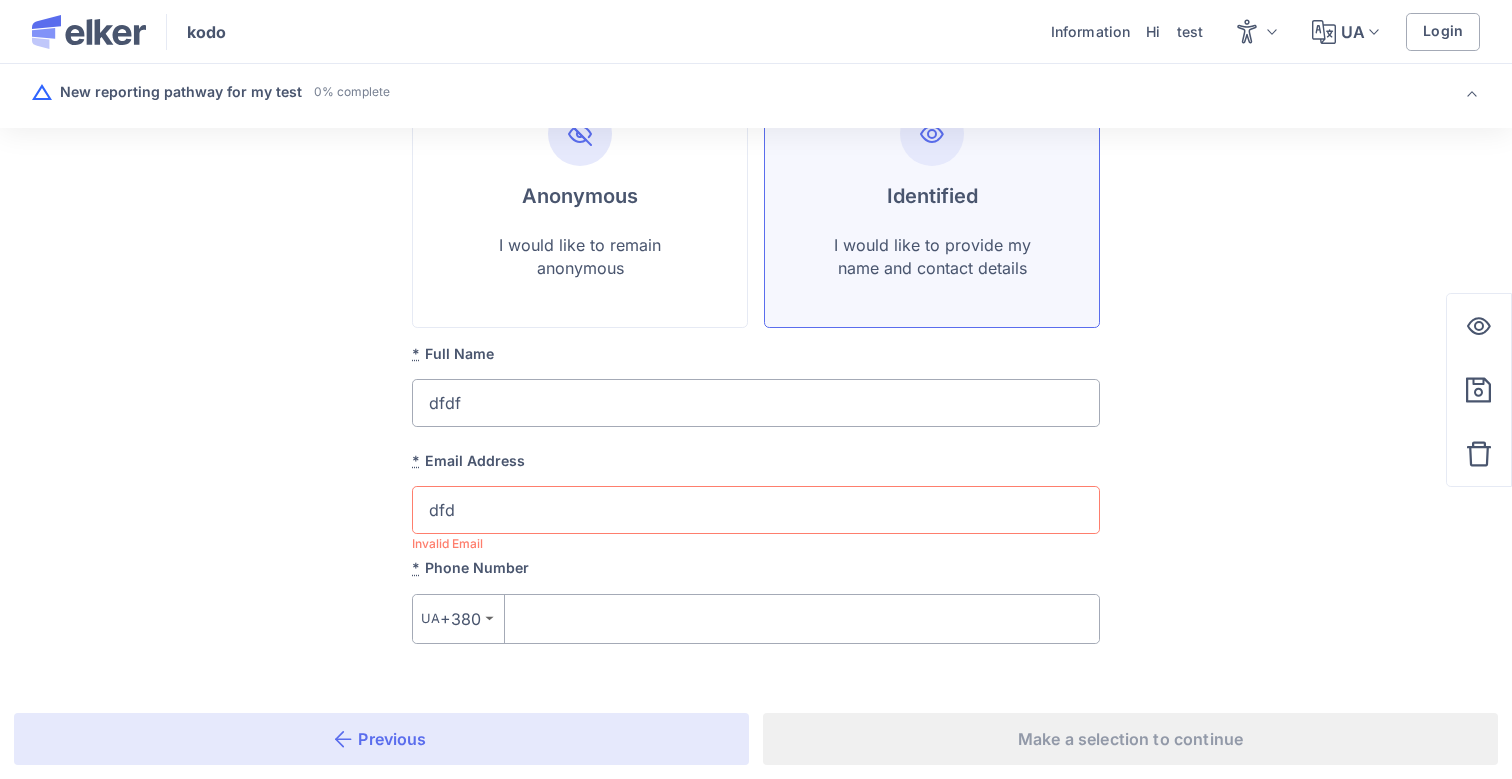 type on "dfdf" 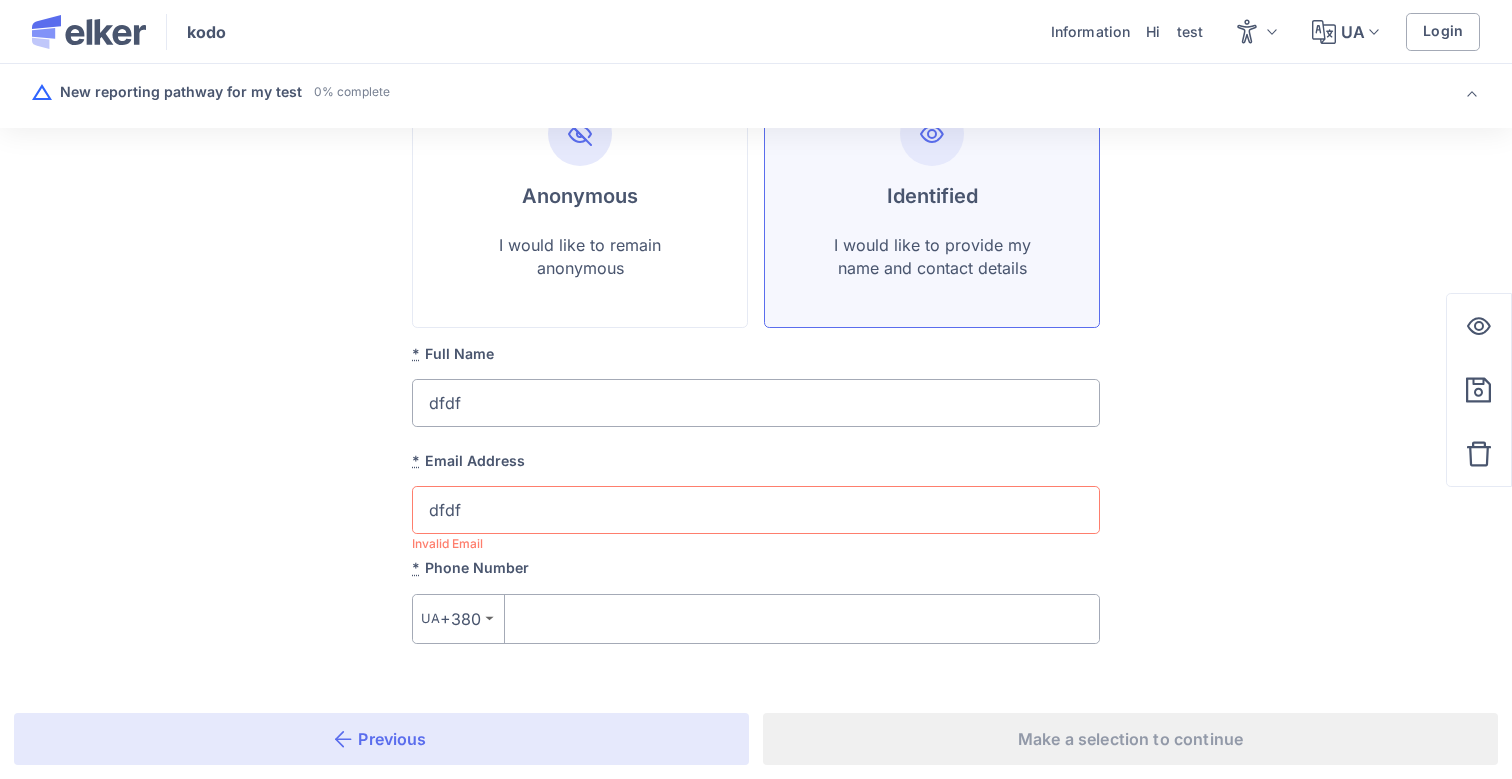 type on "dfdf" 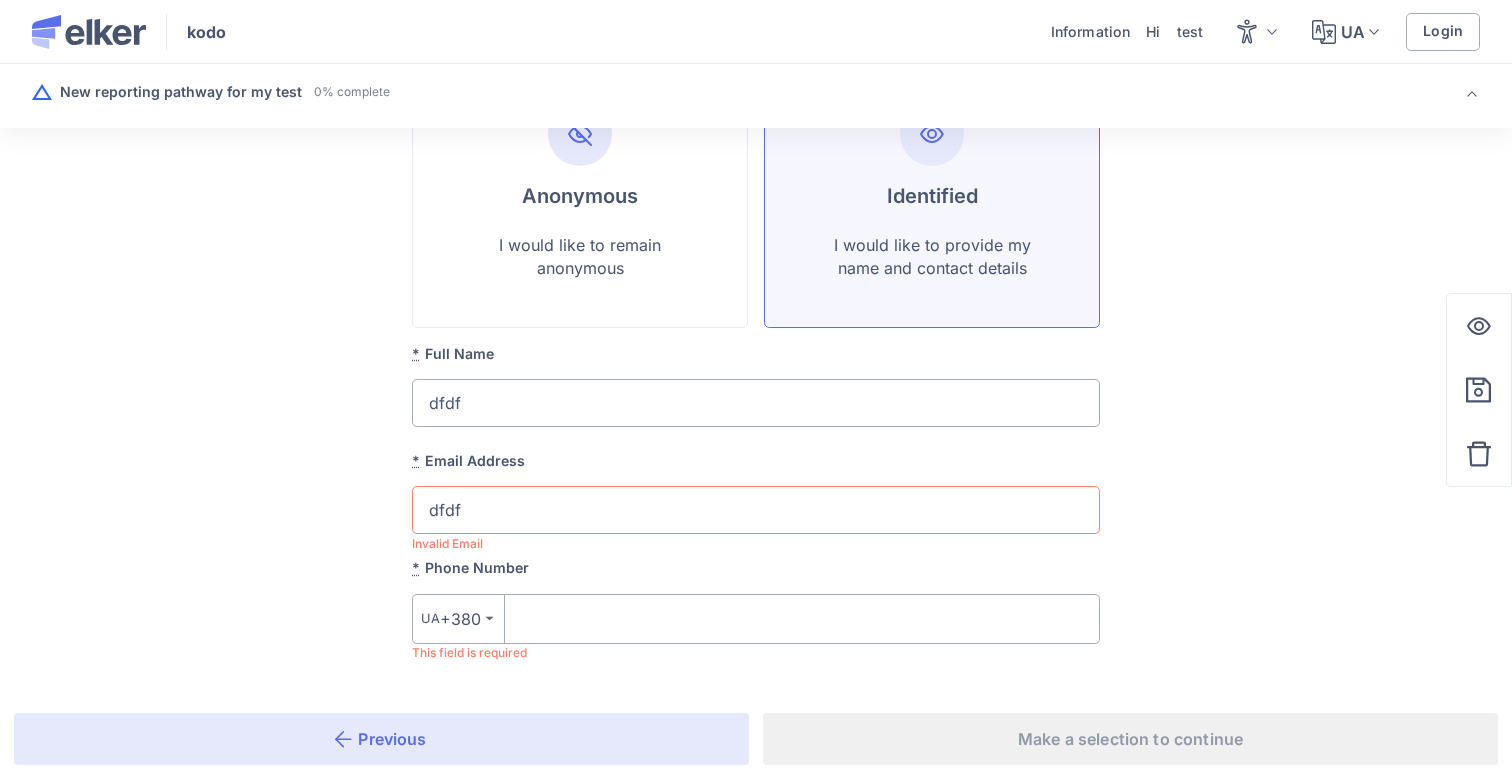 type 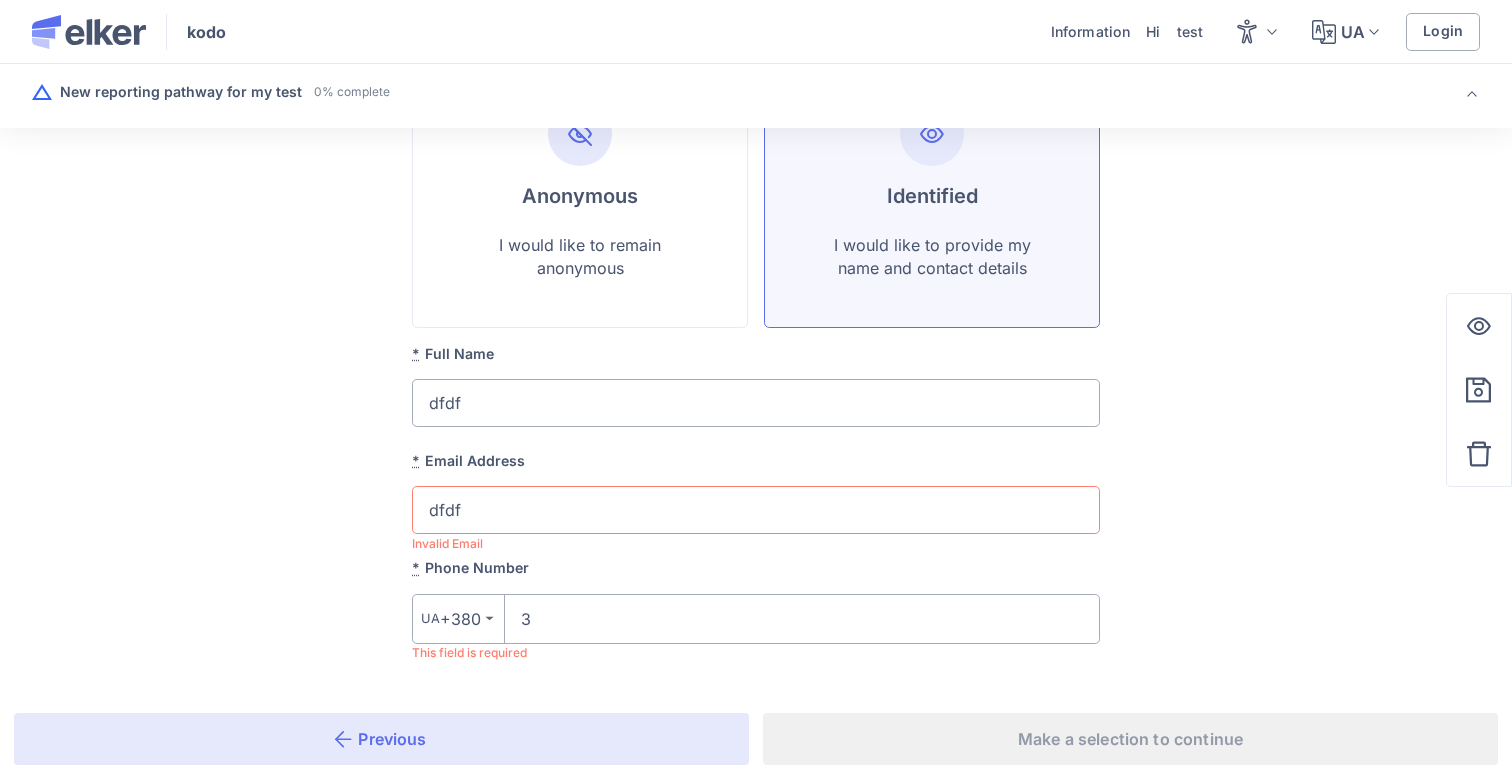 type on "34" 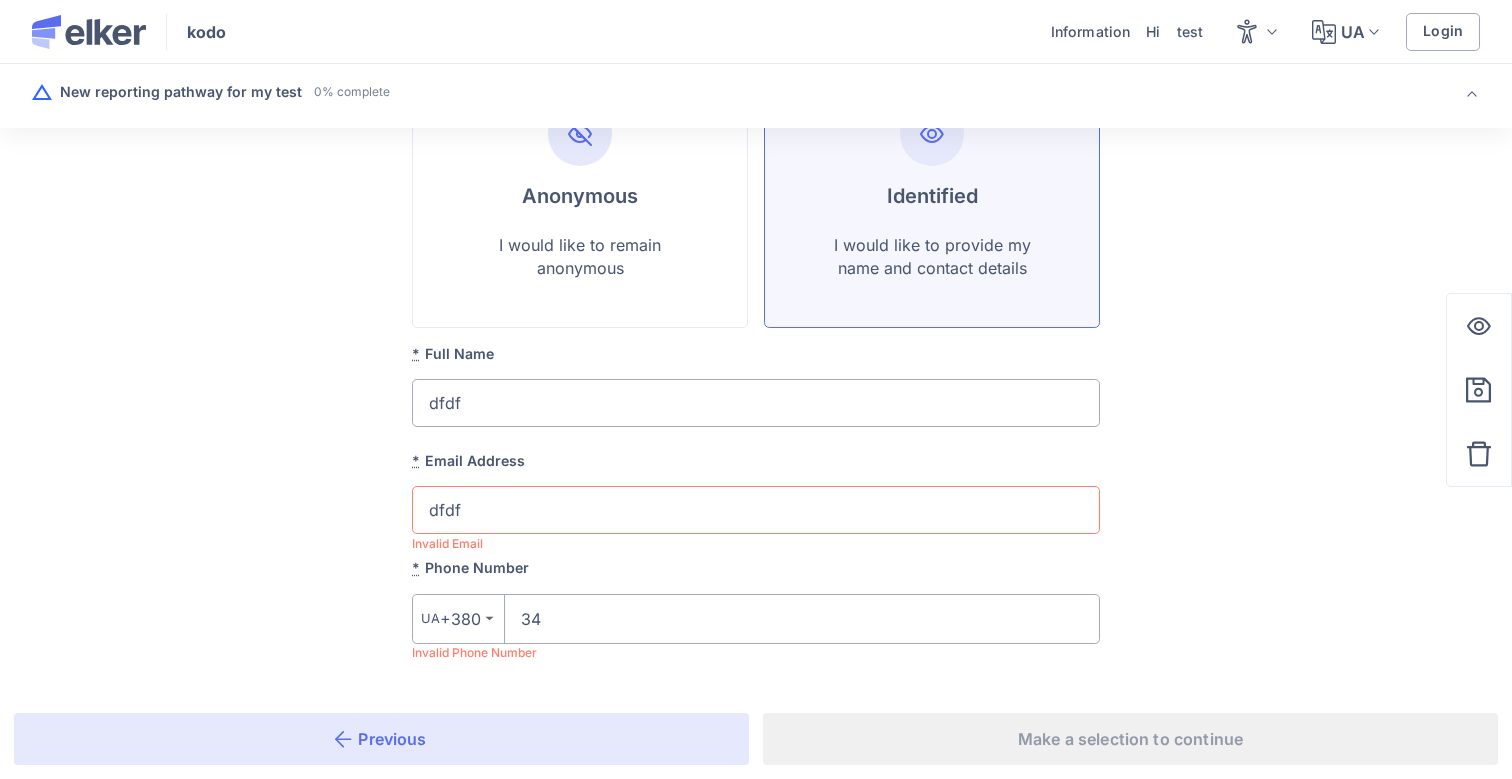 type on "343" 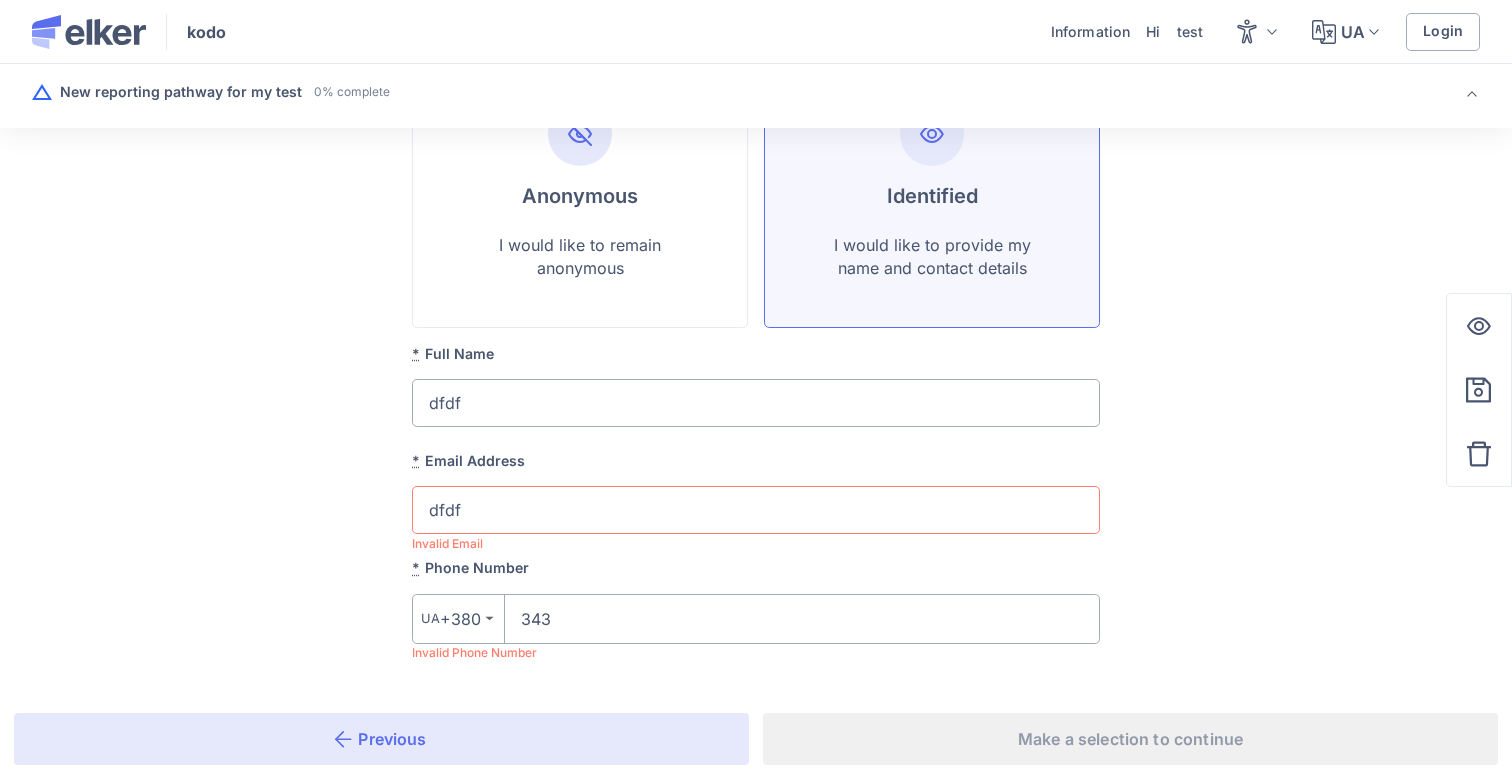 type on "3434" 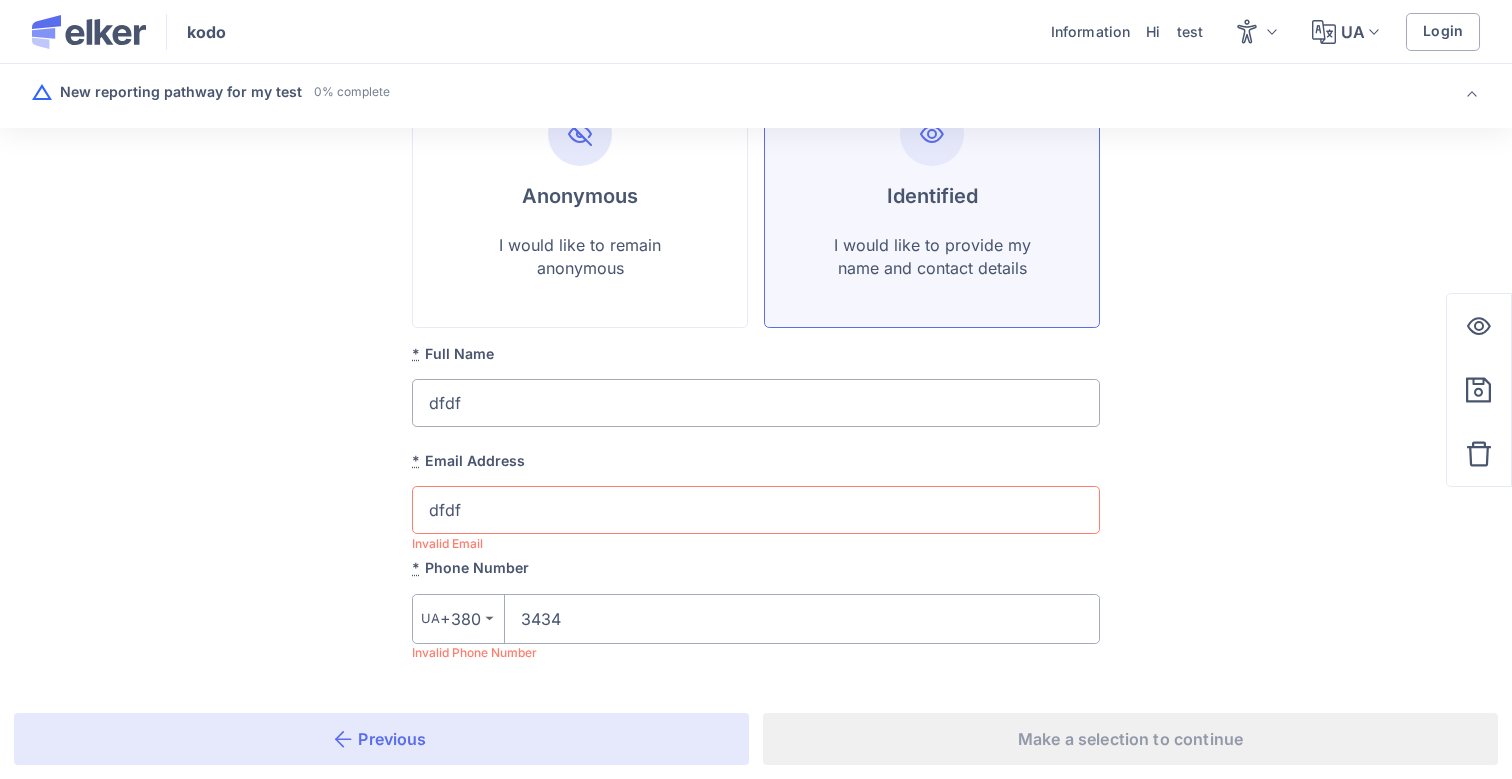 type on "34343" 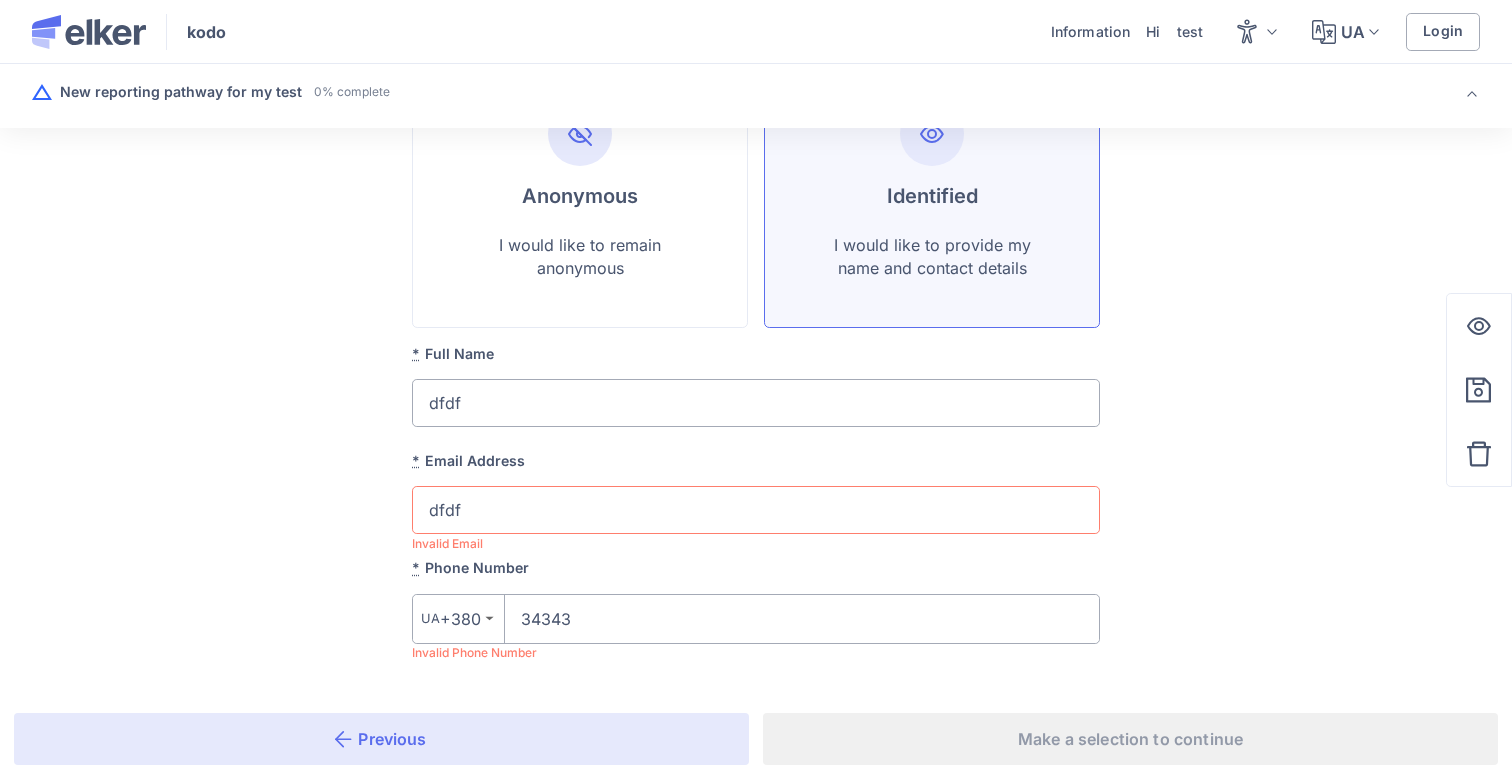 type on "343434" 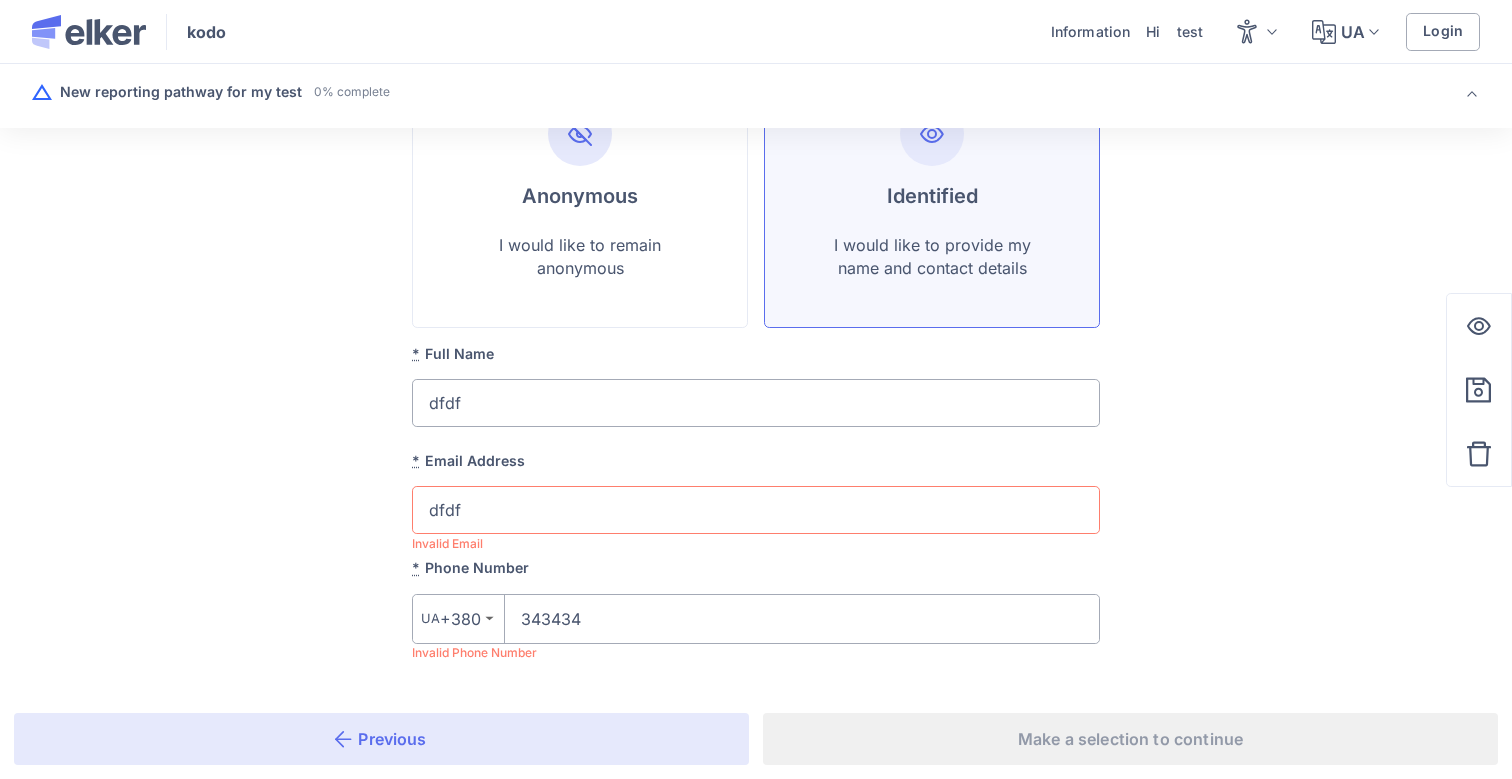 type on "3434343" 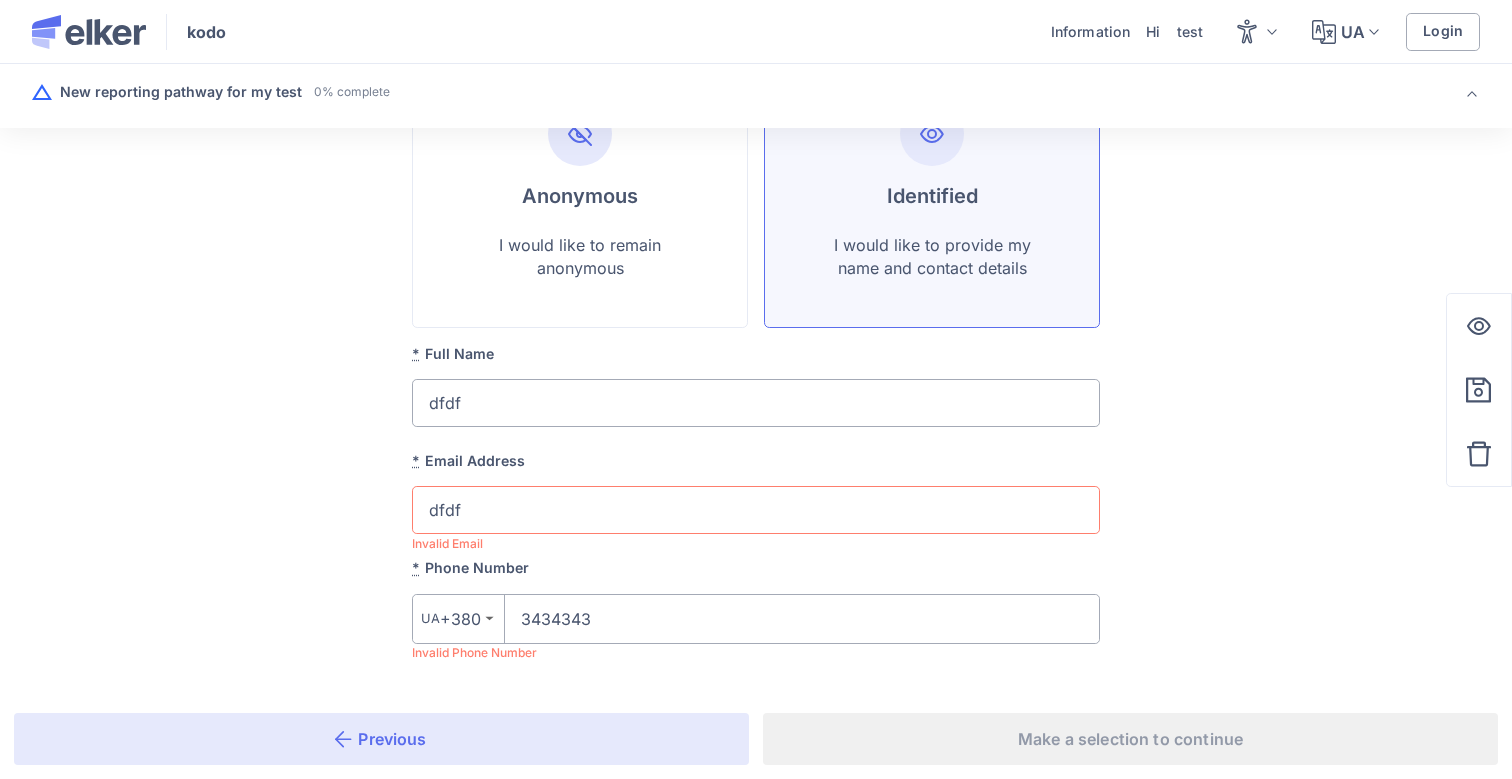 type on "34343434" 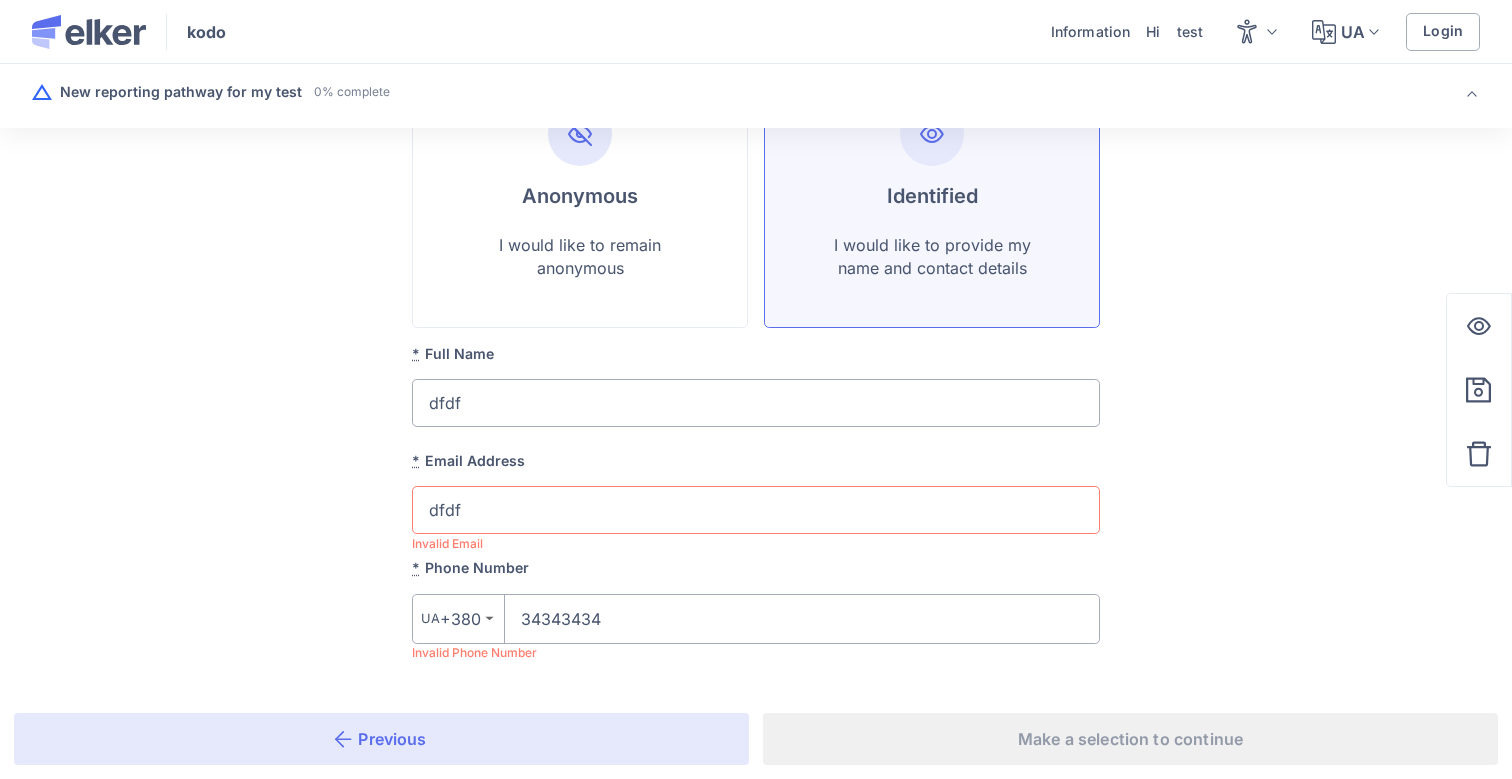 type on "03434 34343" 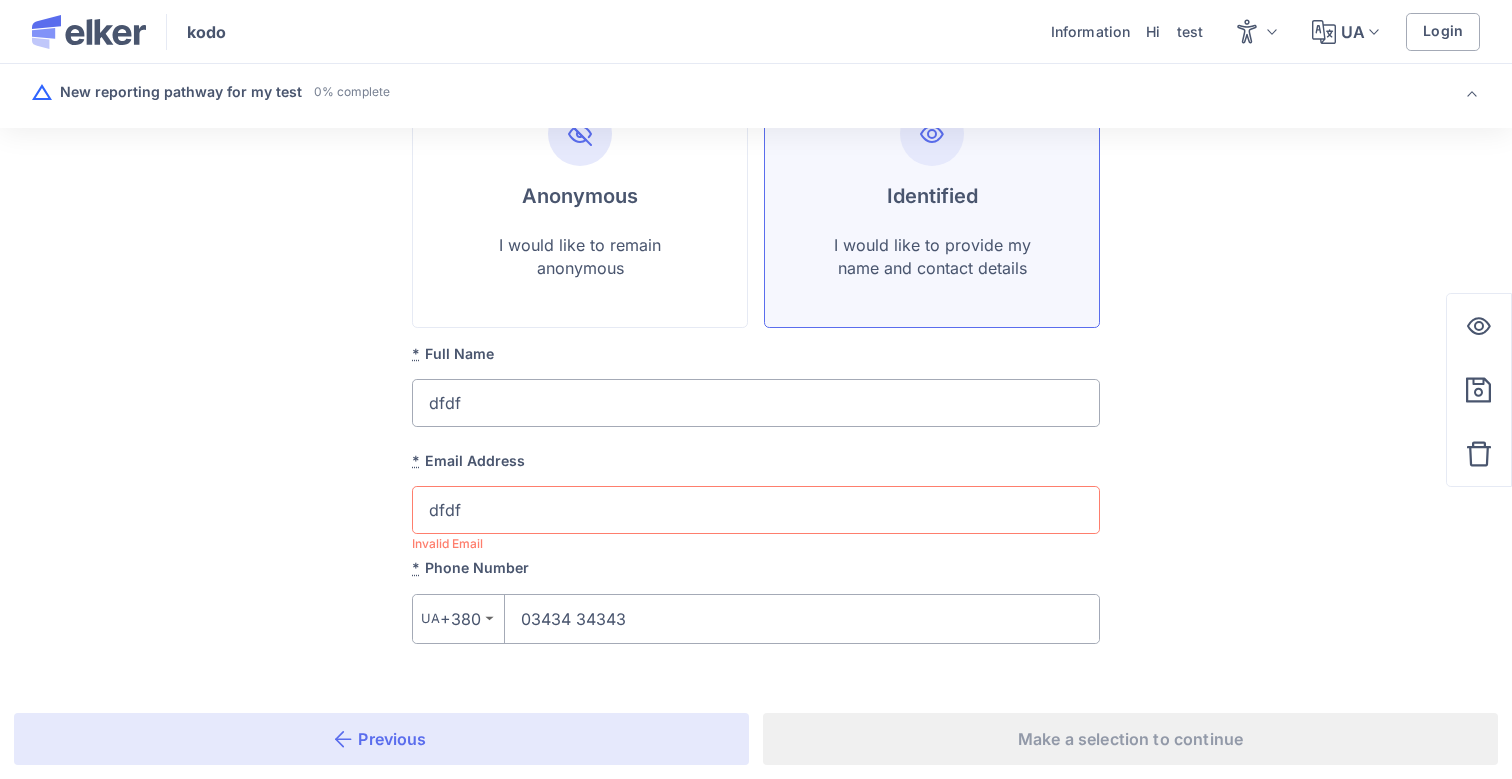type on "03434 343434" 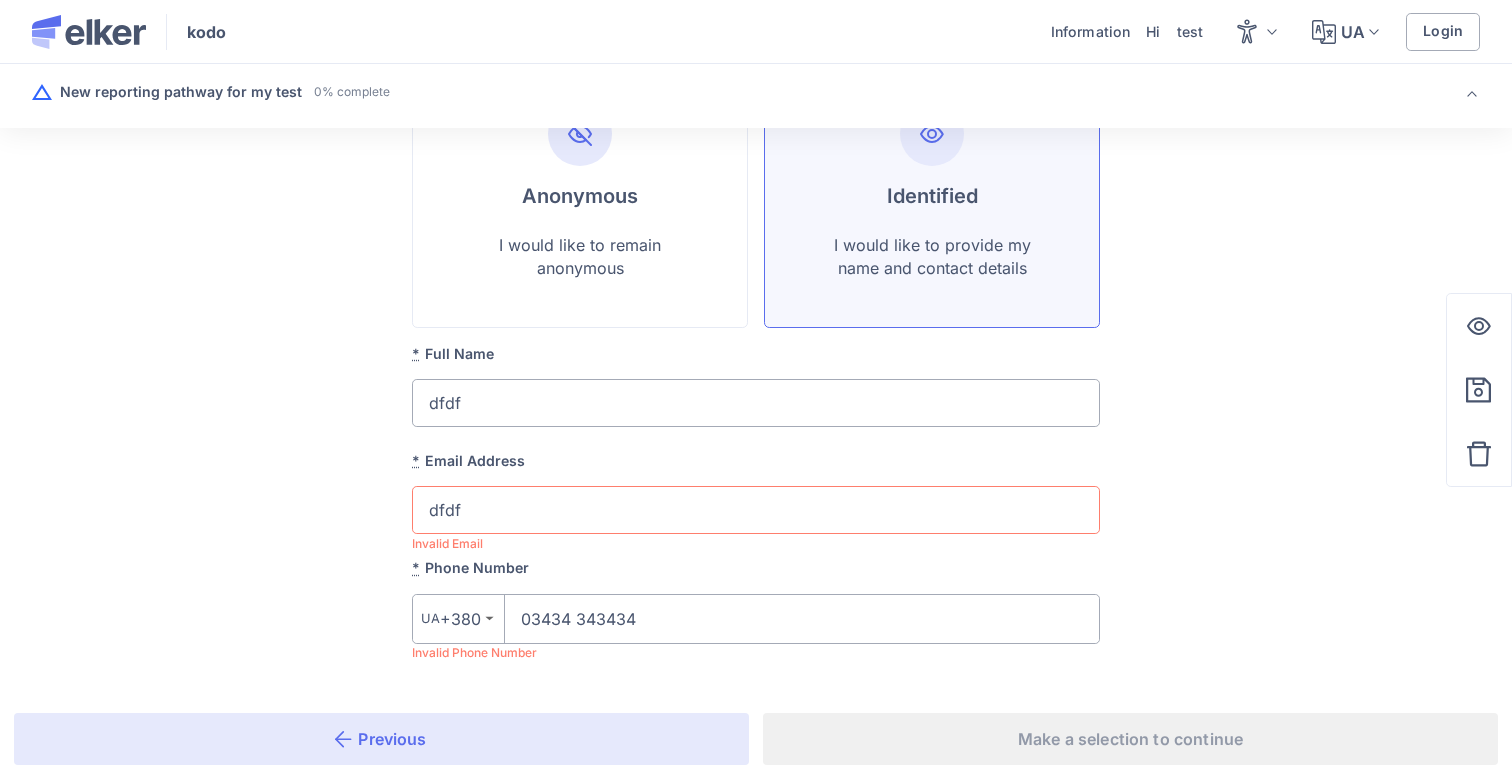 type on "03434 343434" 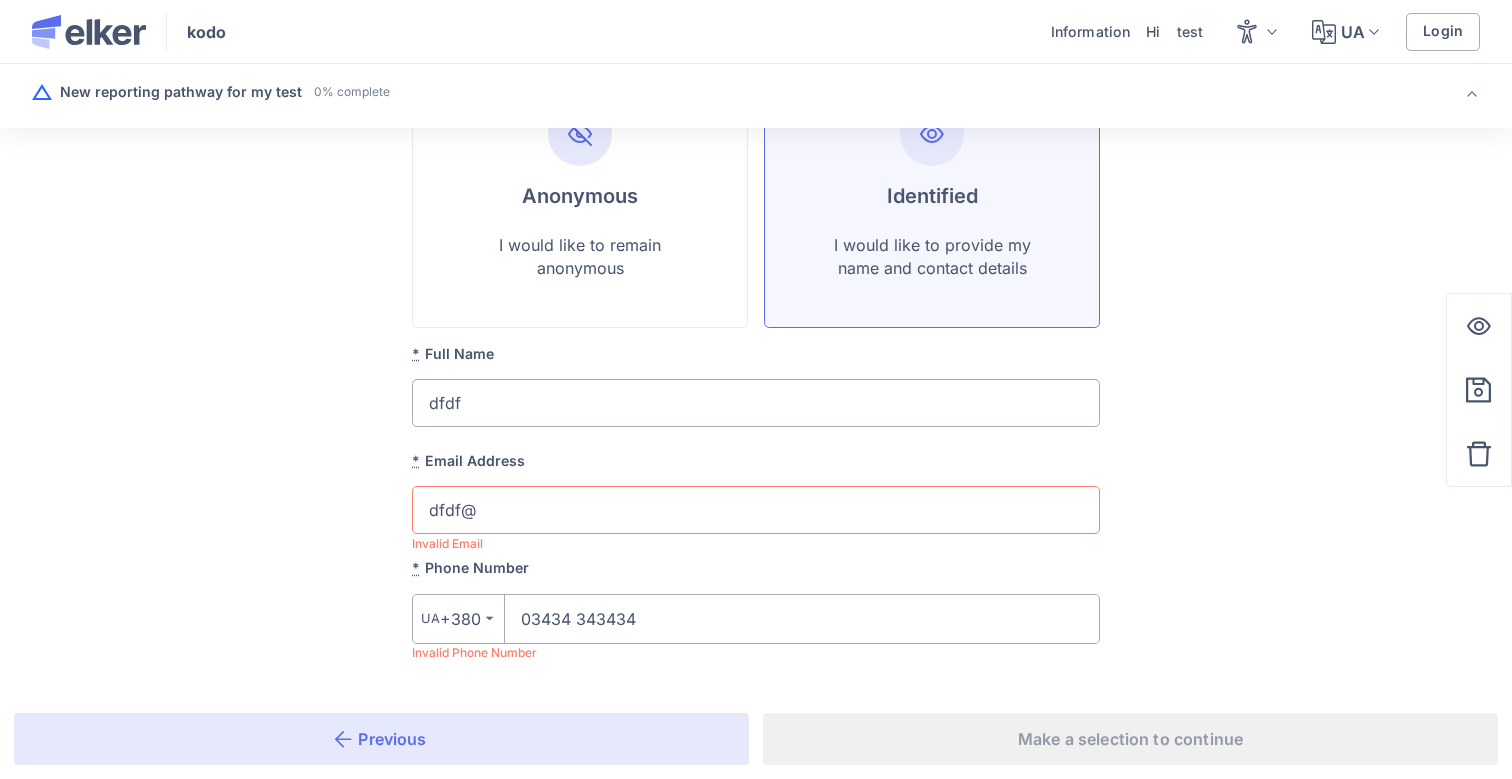 type on "dfdf@d" 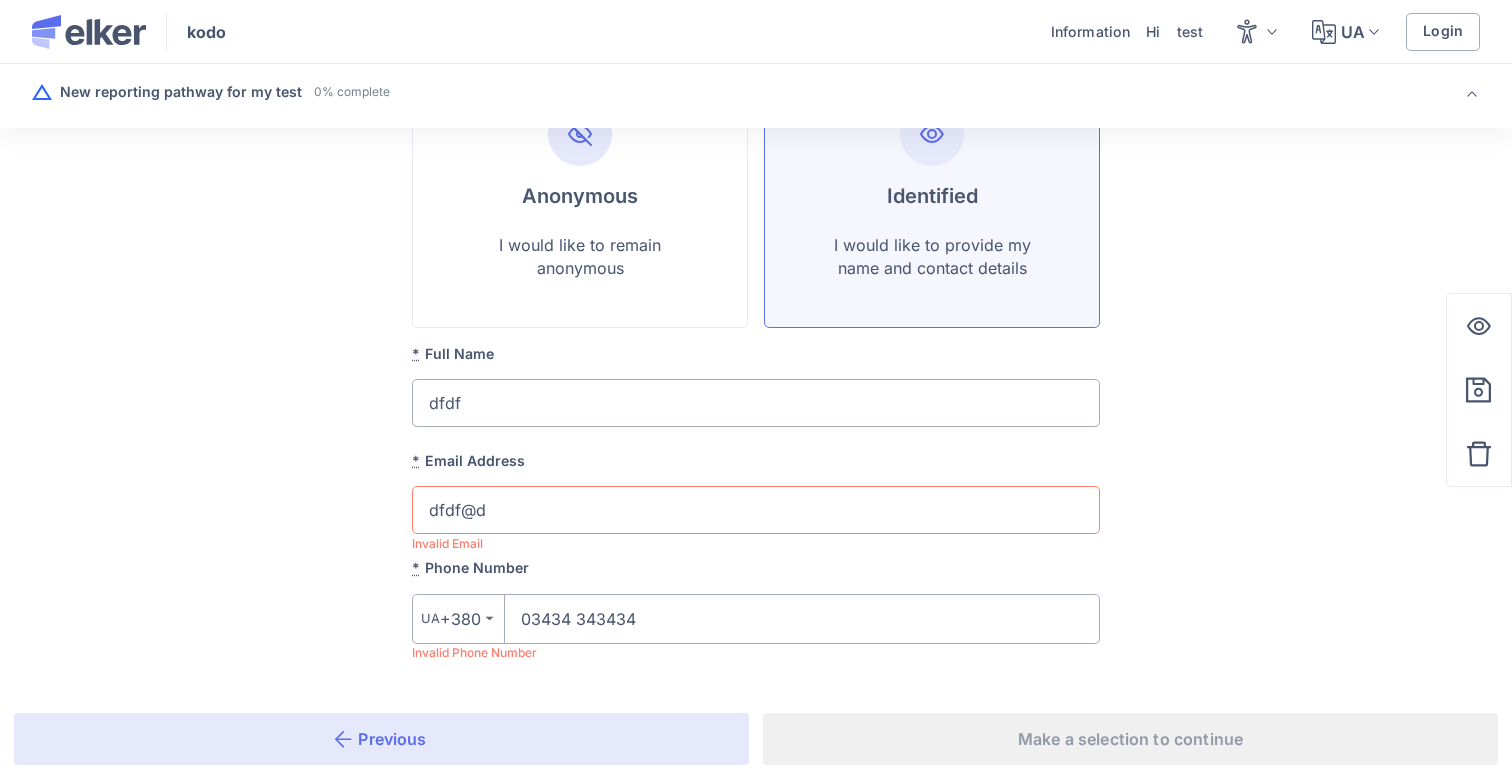 type on "dfdf@df" 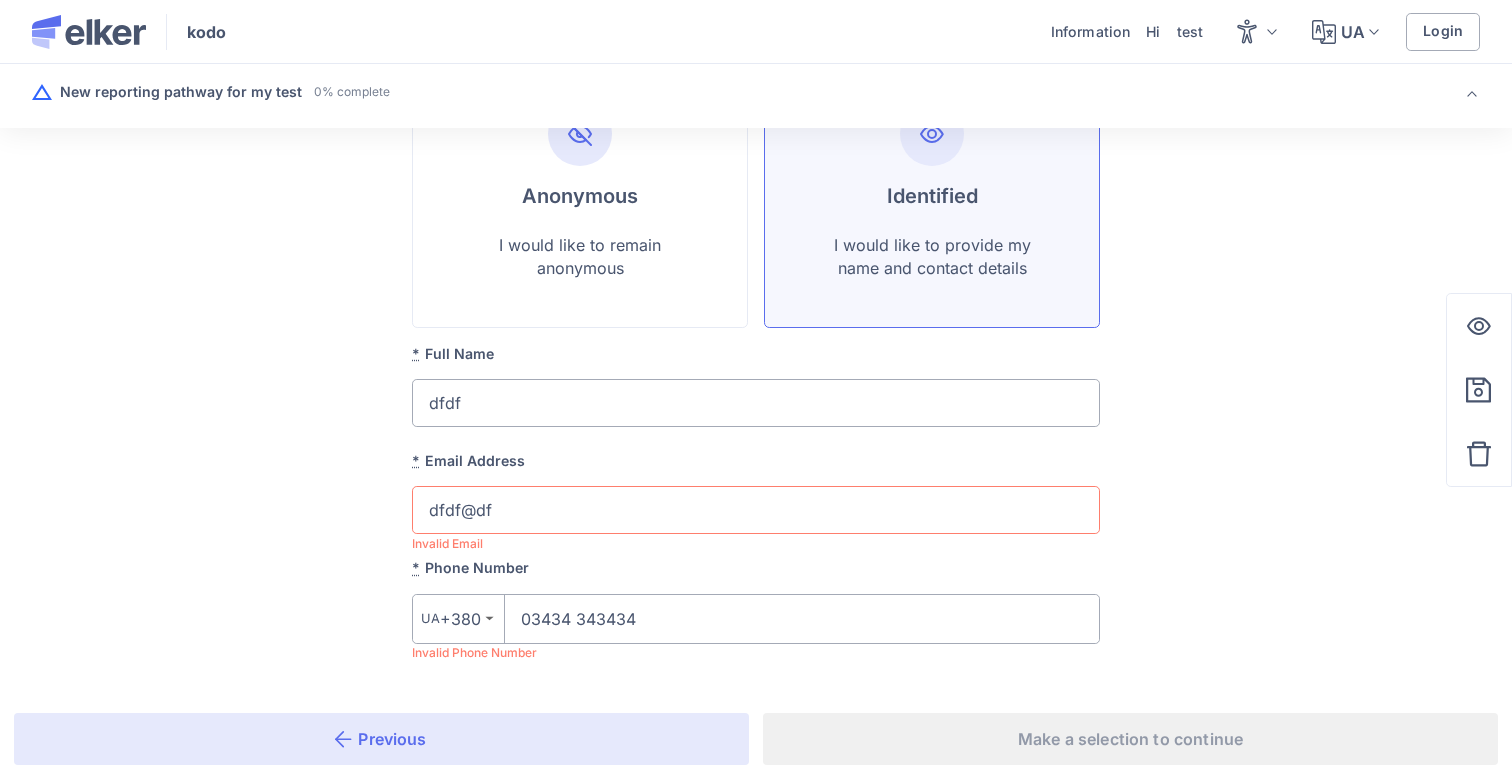 type on "dfdf@dfd" 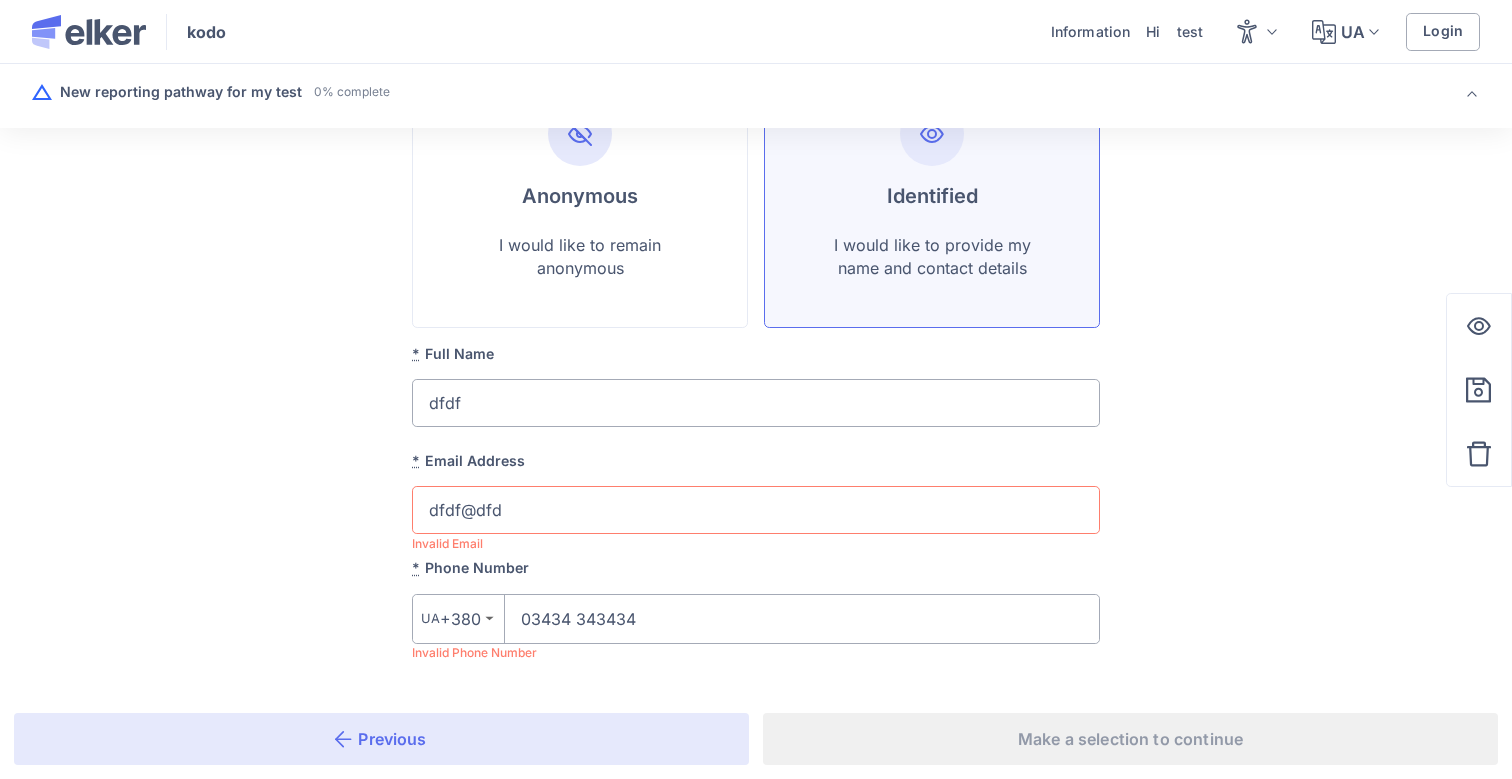 type on "dfdf@dfdf" 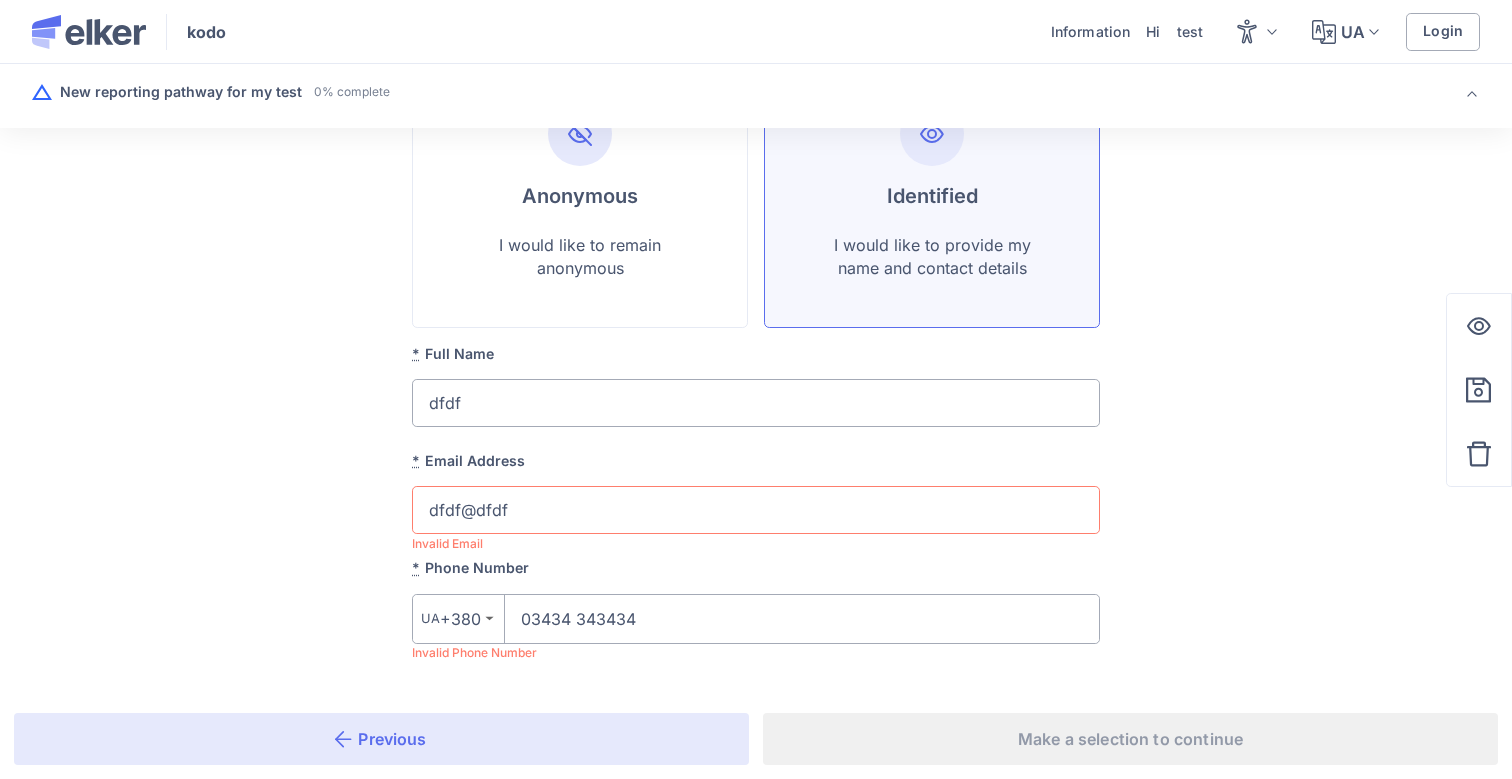 type on "dfdf@dfdf." 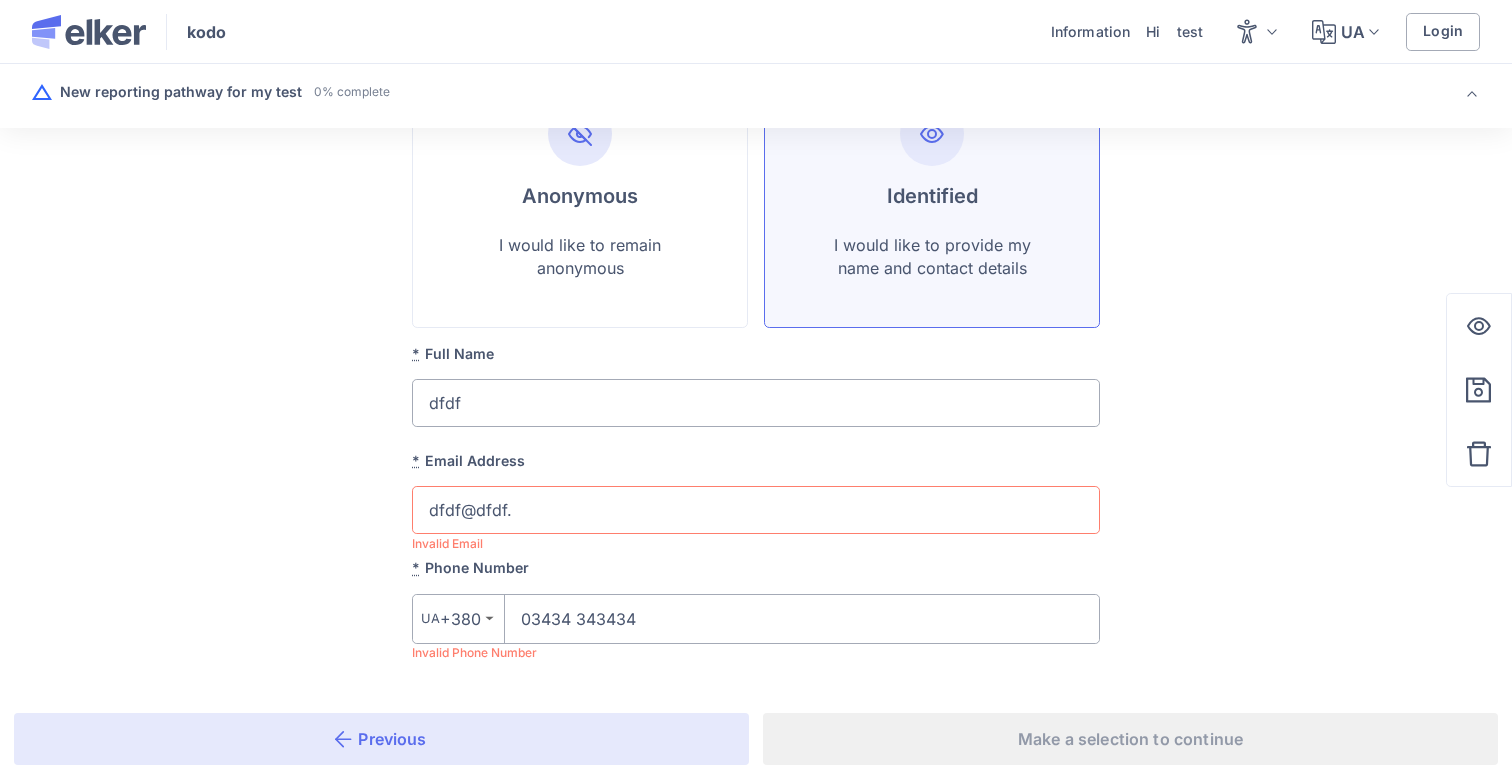 type on "dfdf@dfdf.c" 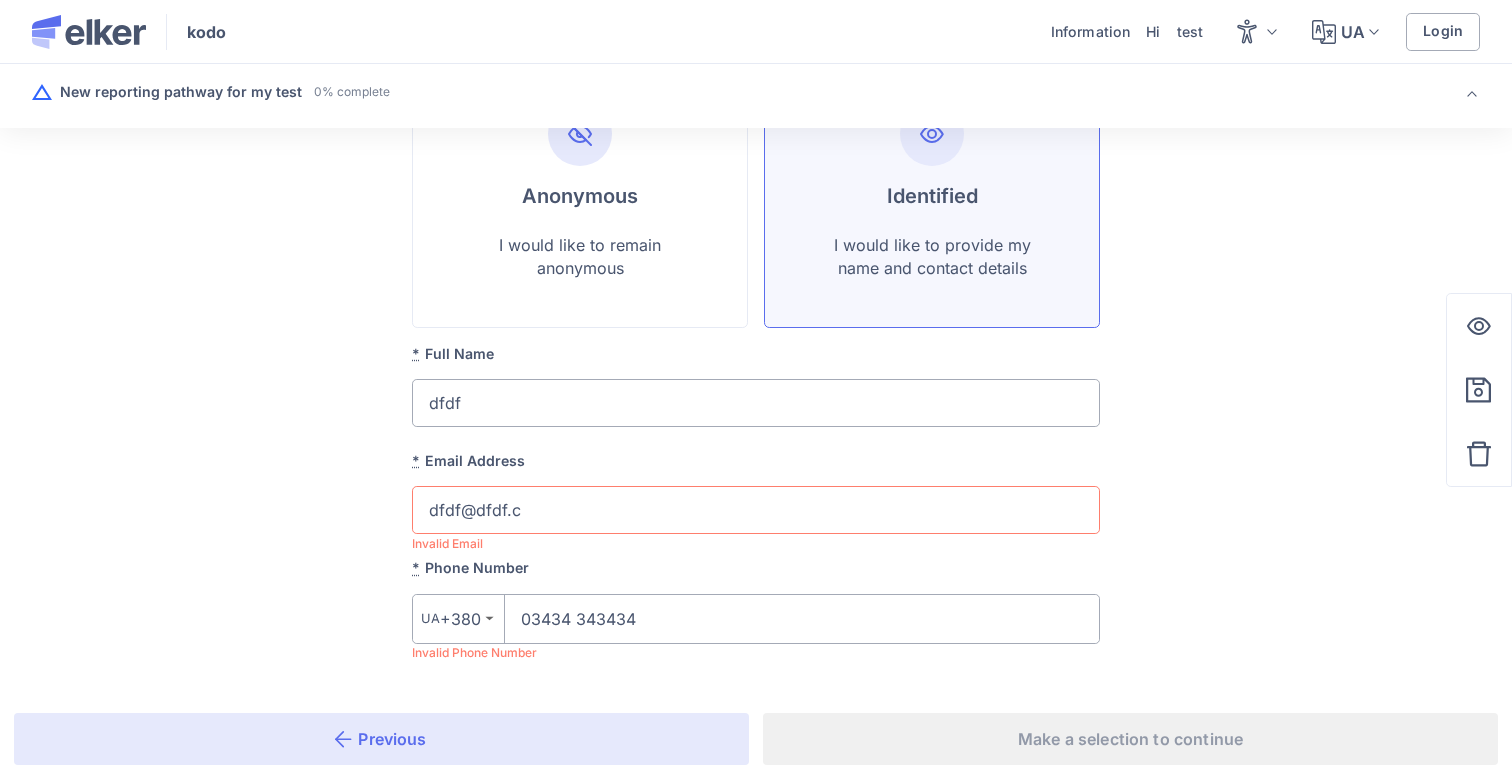type on "[EMAIL_ADDRESS][DOMAIN_NAME]" 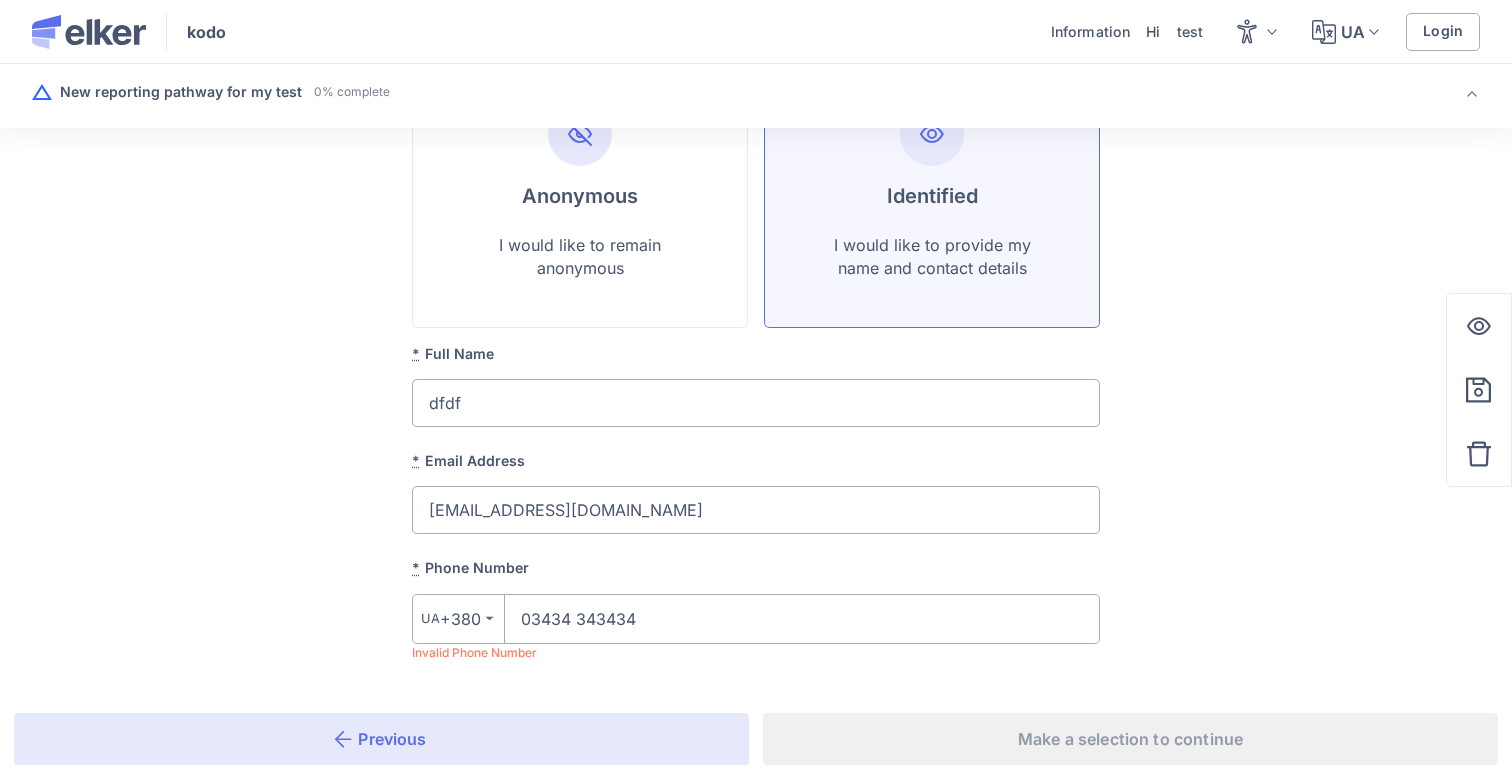 type on "[EMAIL_ADDRESS][DOMAIN_NAME]" 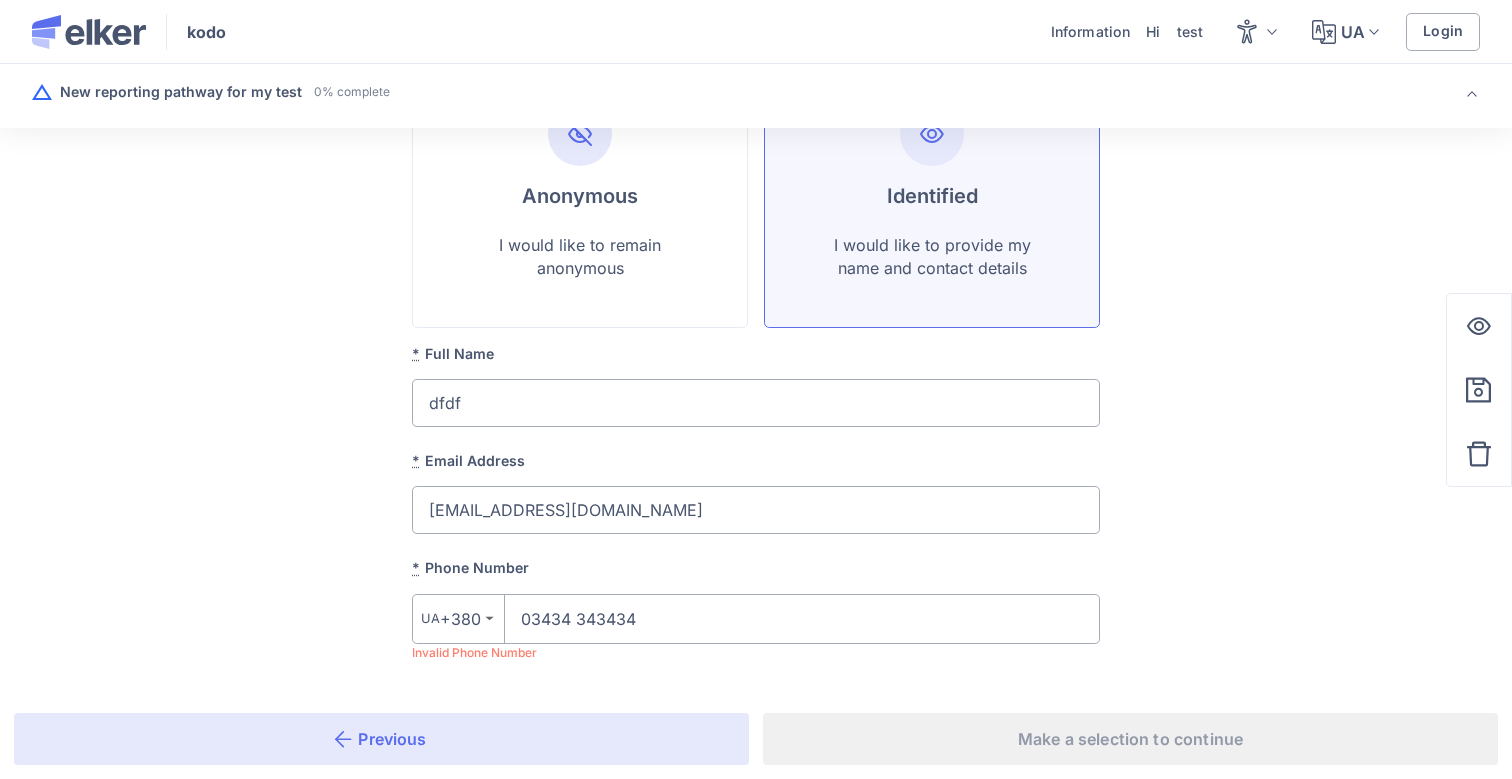 type on "[EMAIL_ADDRESS][DOMAIN_NAME]" 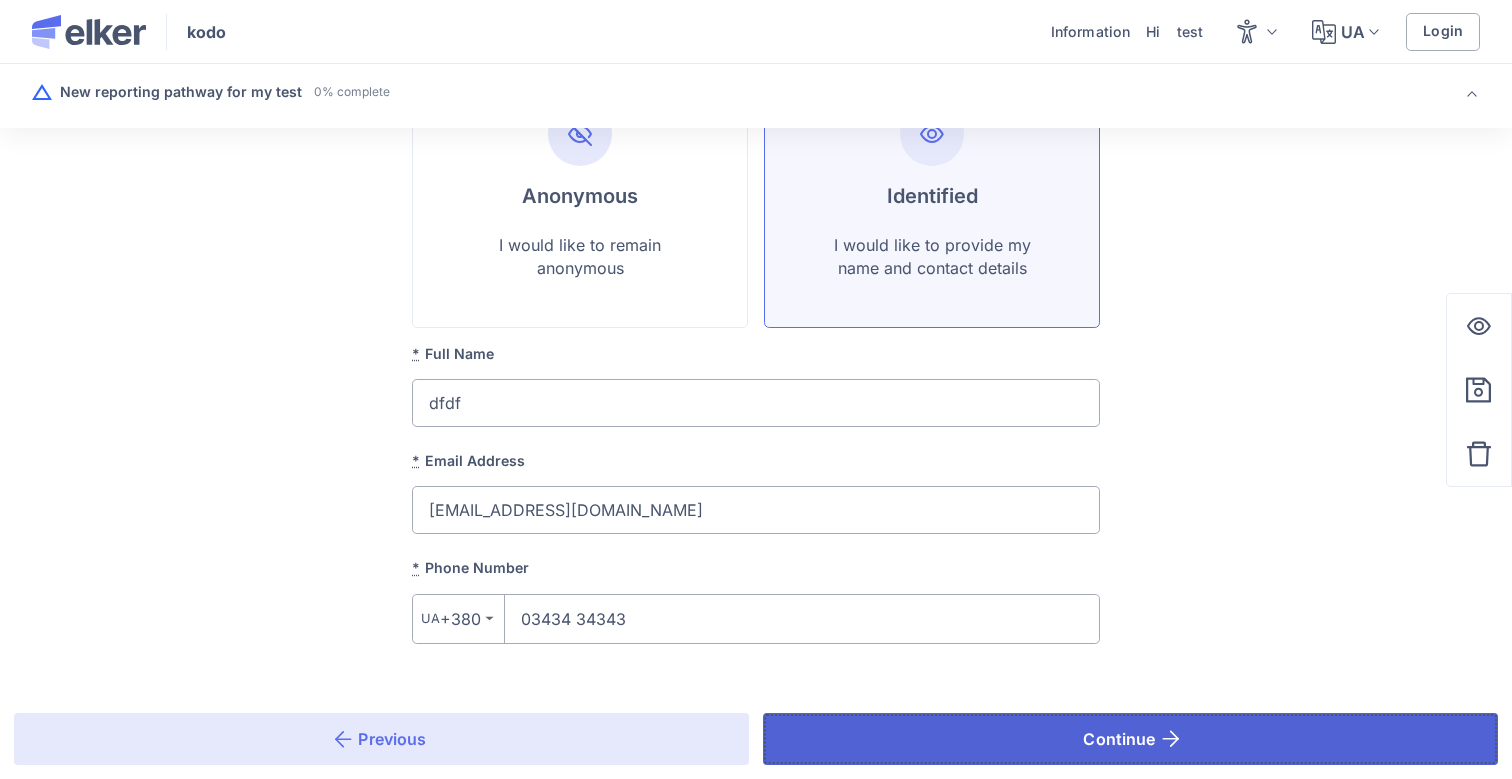 click on "Continue" at bounding box center (1130, 739) 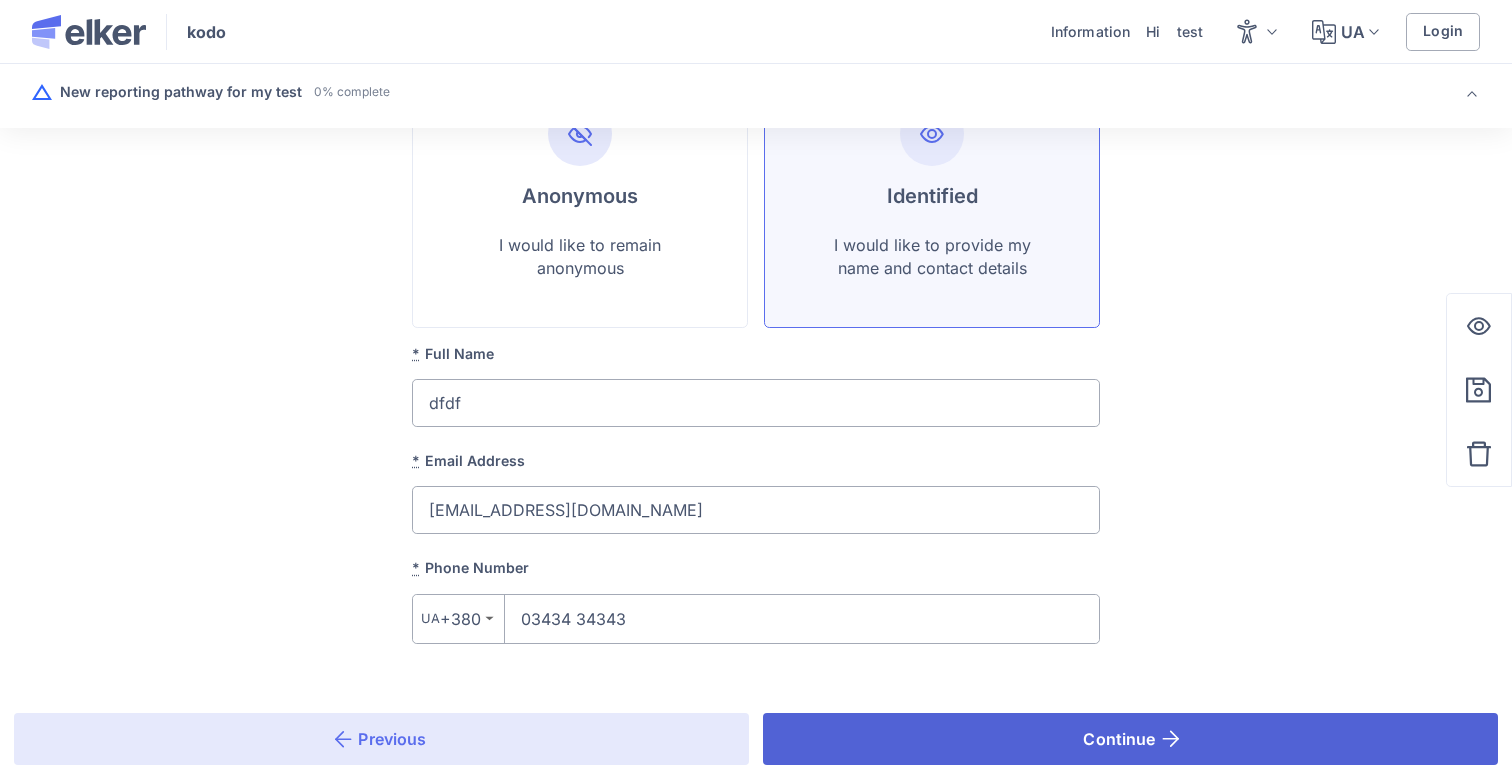 scroll, scrollTop: 0, scrollLeft: 0, axis: both 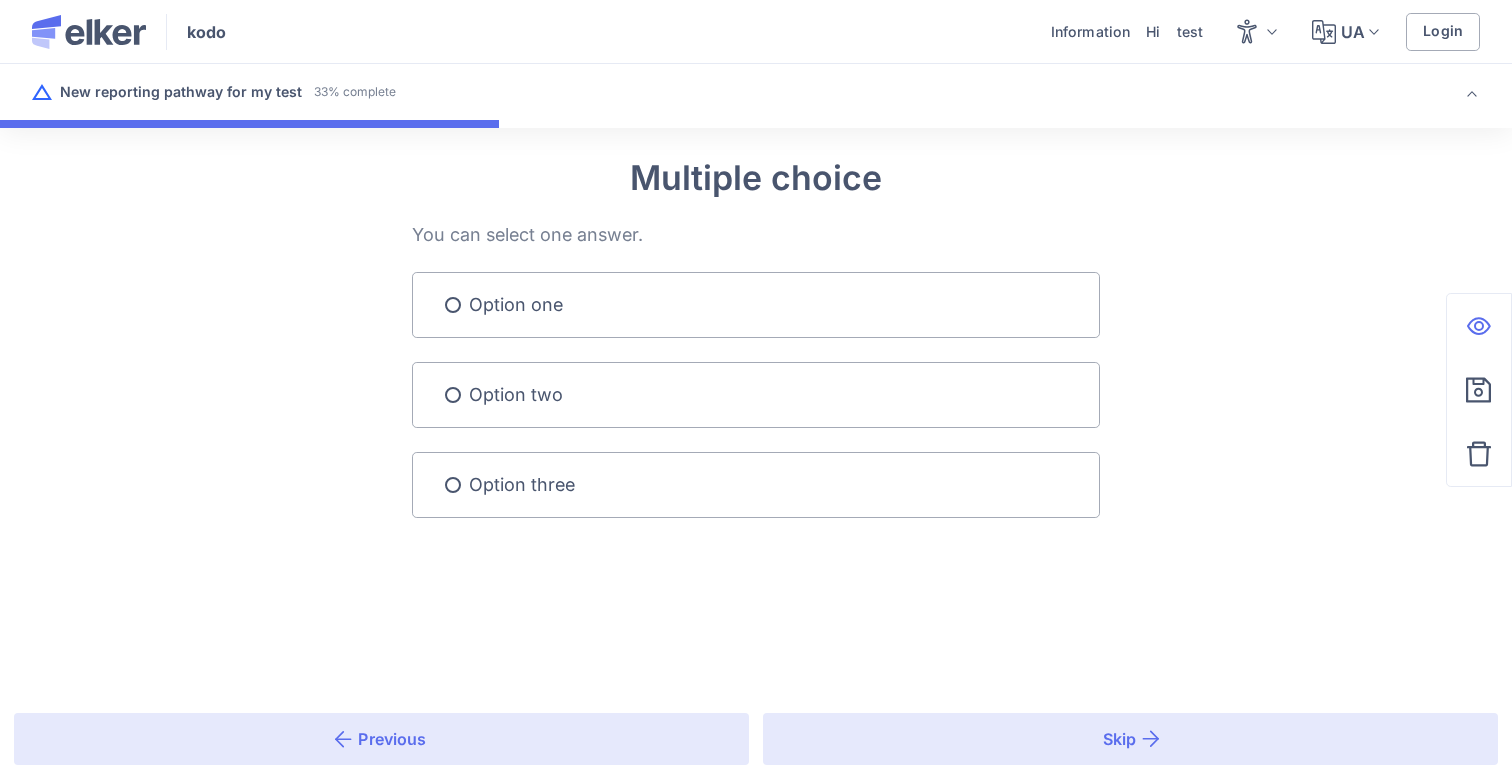 click on "Multiple choice You can select one answer. Option one Option two Option three Previous Skip" at bounding box center [756, 338] 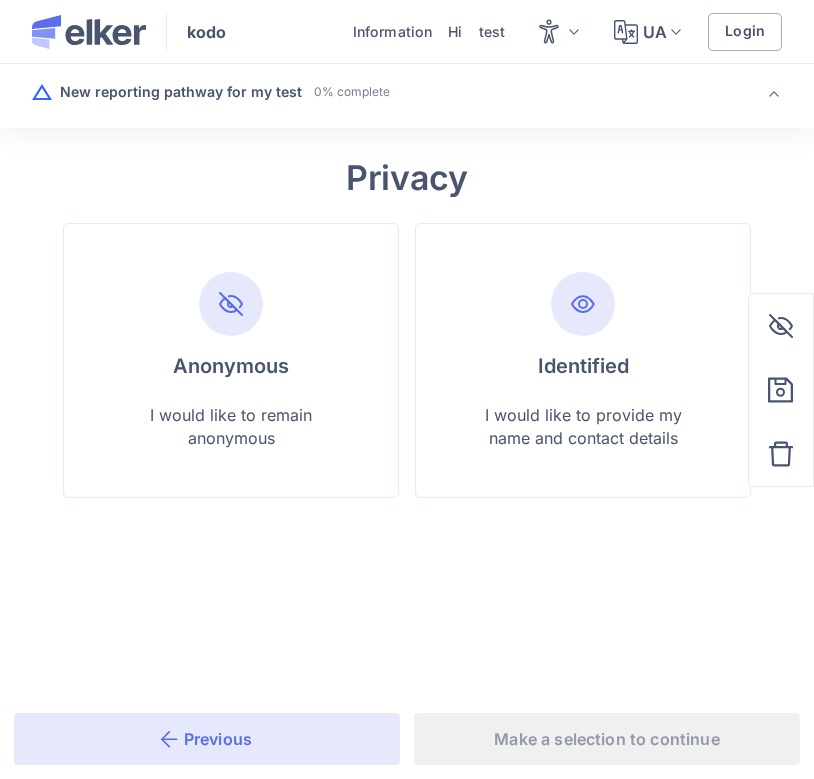scroll, scrollTop: 0, scrollLeft: 0, axis: both 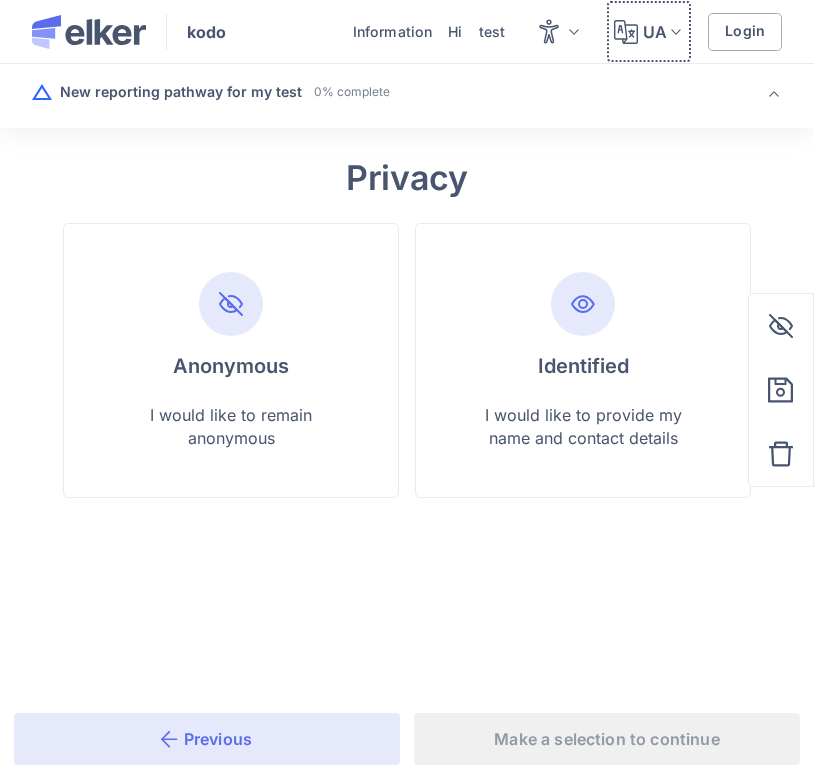 click 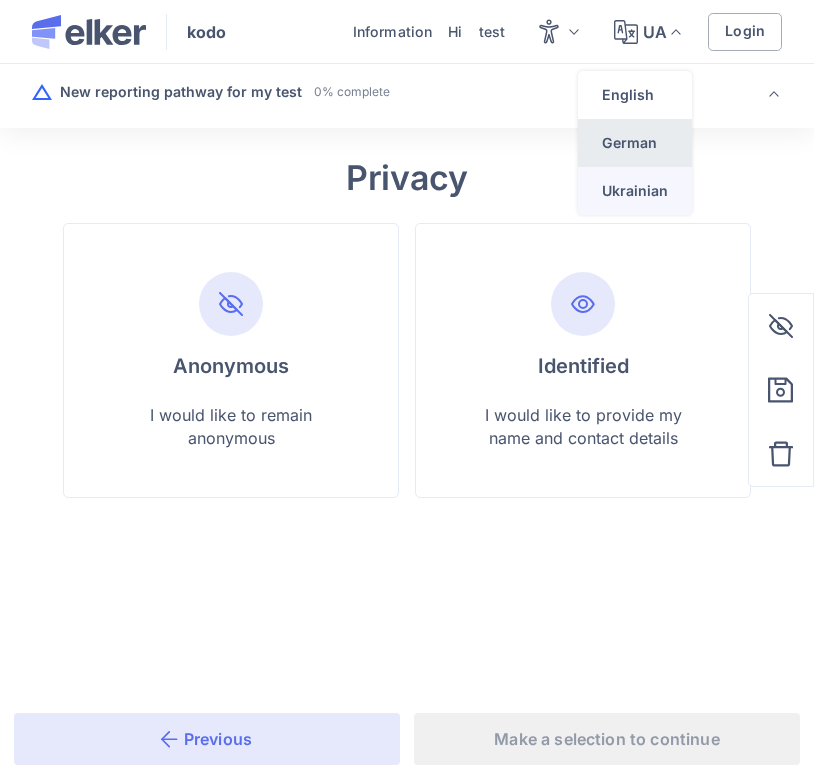 click on "German" 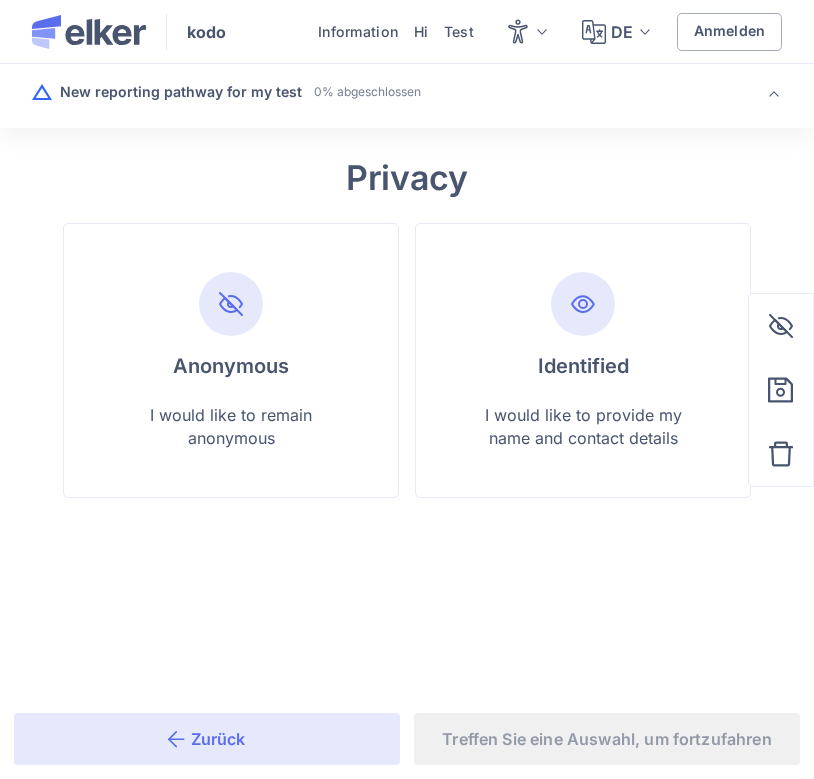 scroll, scrollTop: 0, scrollLeft: 0, axis: both 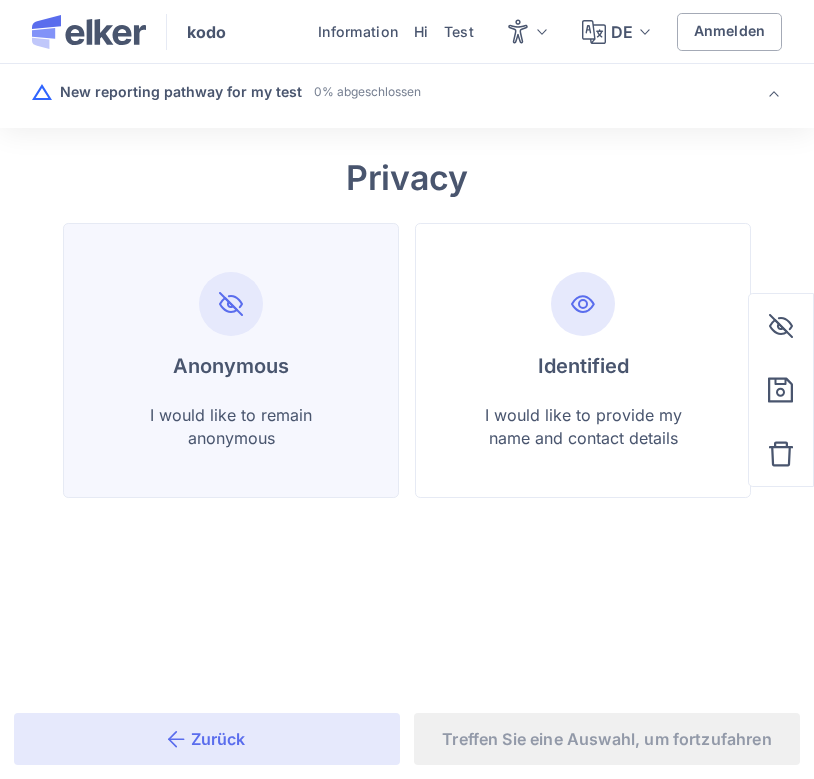 click on "Anonymous I would like to remain anonymous" 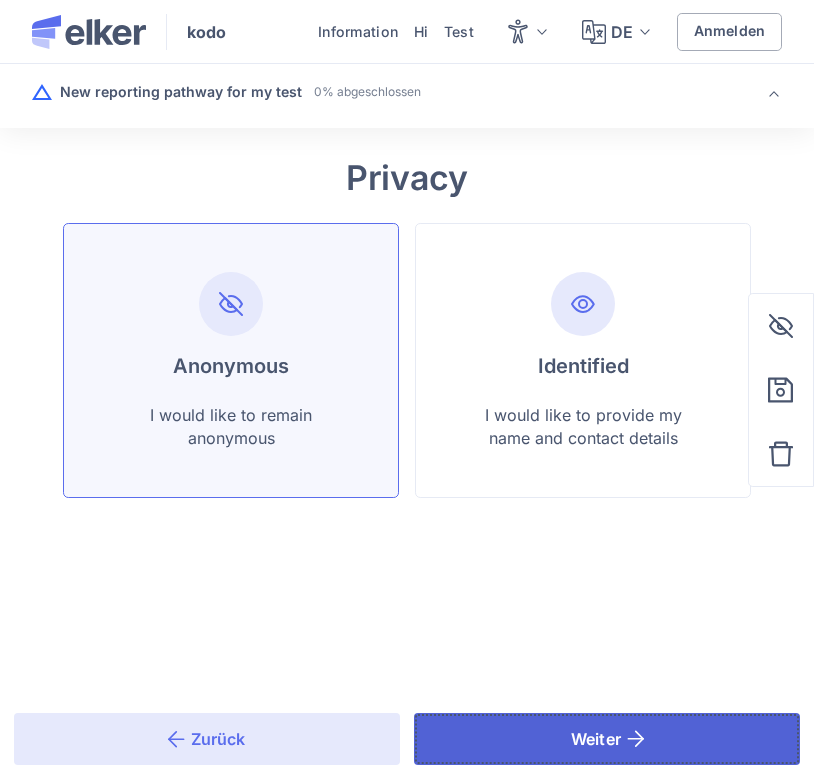 click on "Weiter" at bounding box center (596, 739) 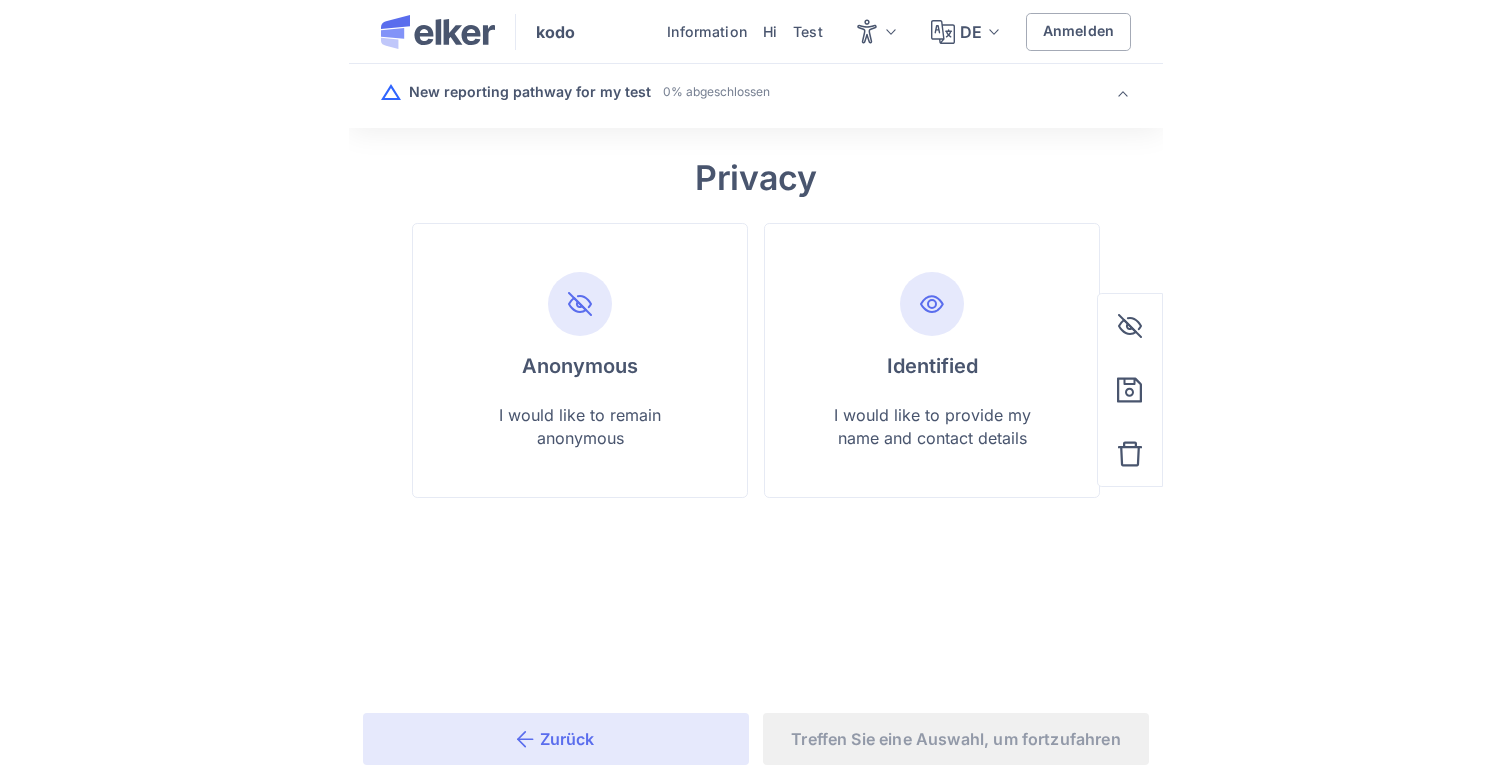 scroll, scrollTop: 0, scrollLeft: 0, axis: both 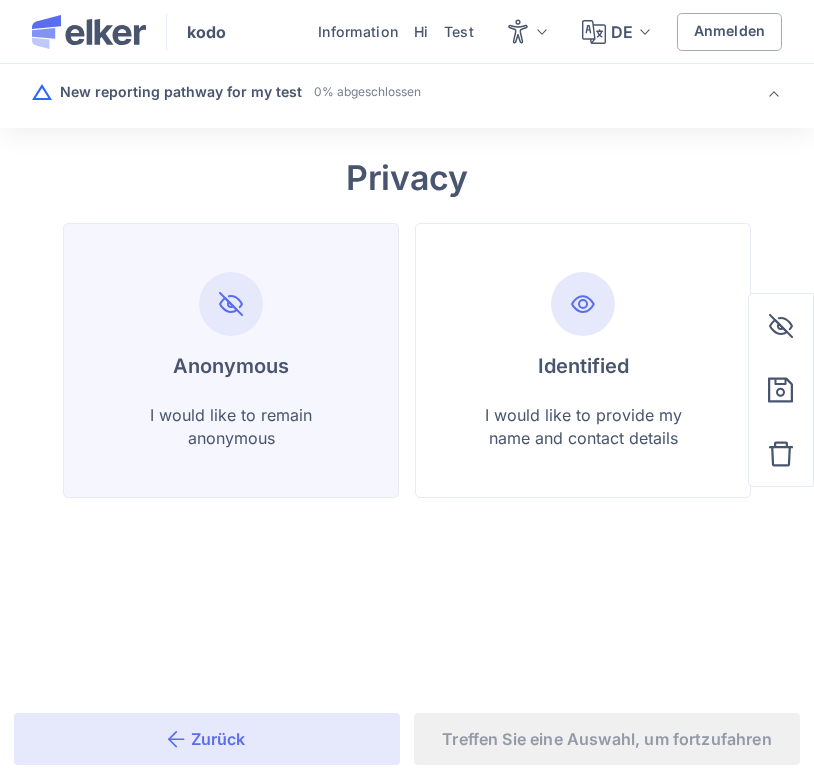 click on "Anonymous" 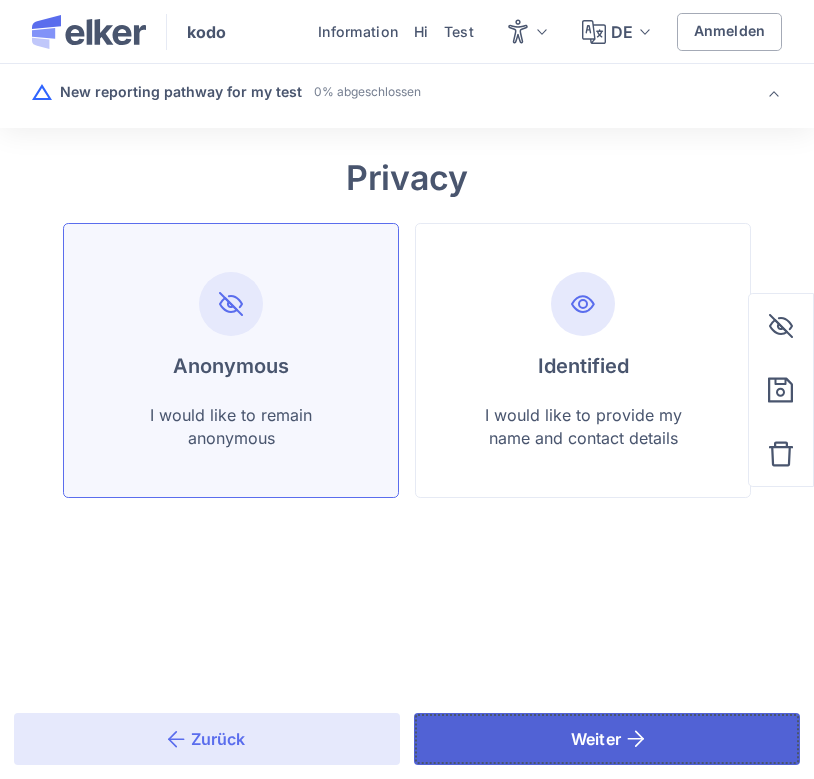 click on "Weiter" at bounding box center [607, 739] 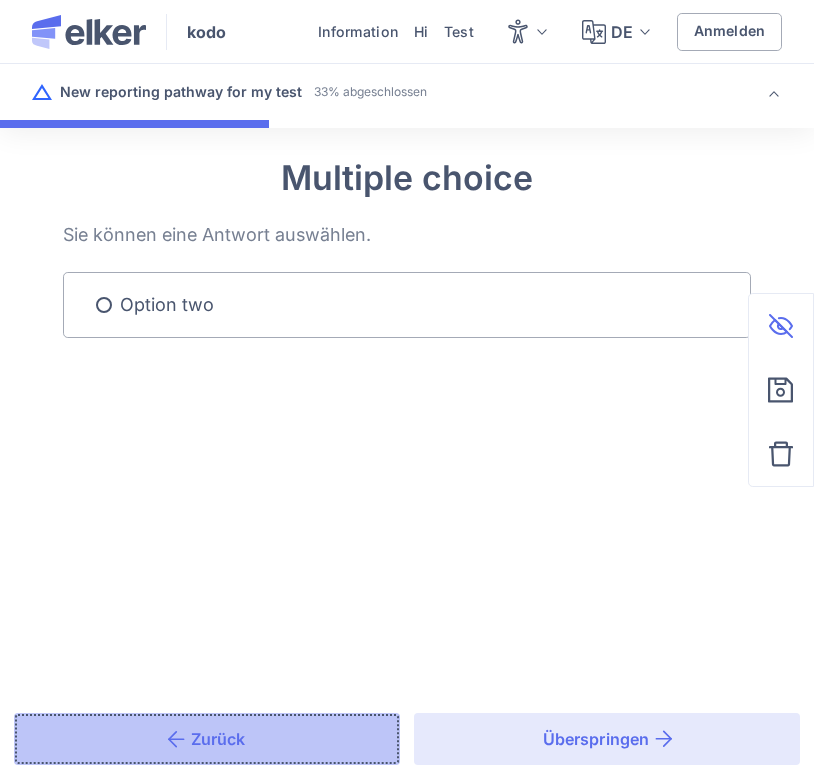 click on "Zurück" at bounding box center [207, 739] 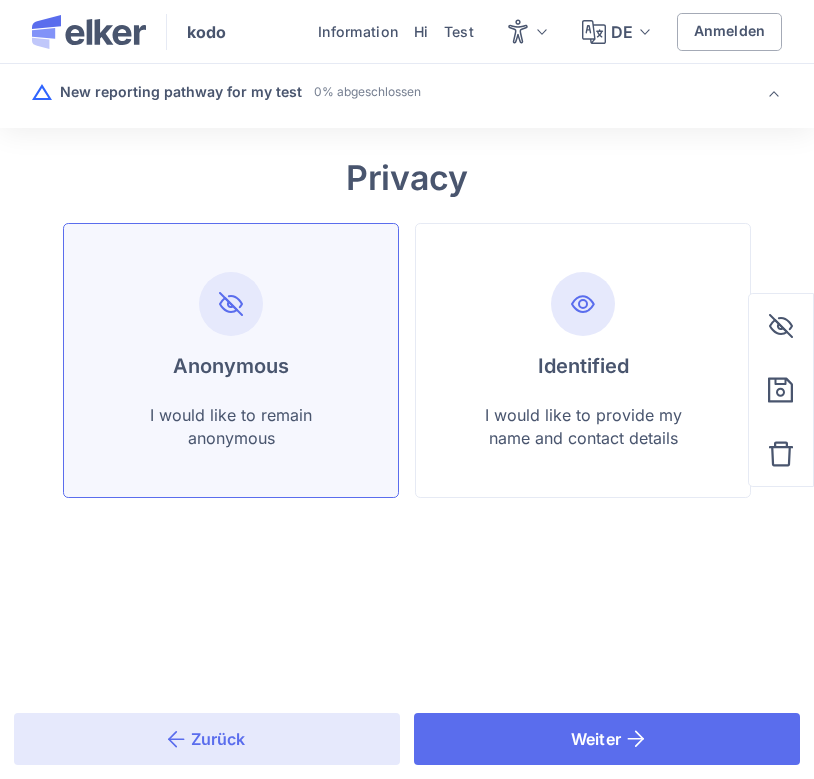 drag, startPoint x: 813, startPoint y: 124, endPoint x: 1228, endPoint y: 127, distance: 415.01083 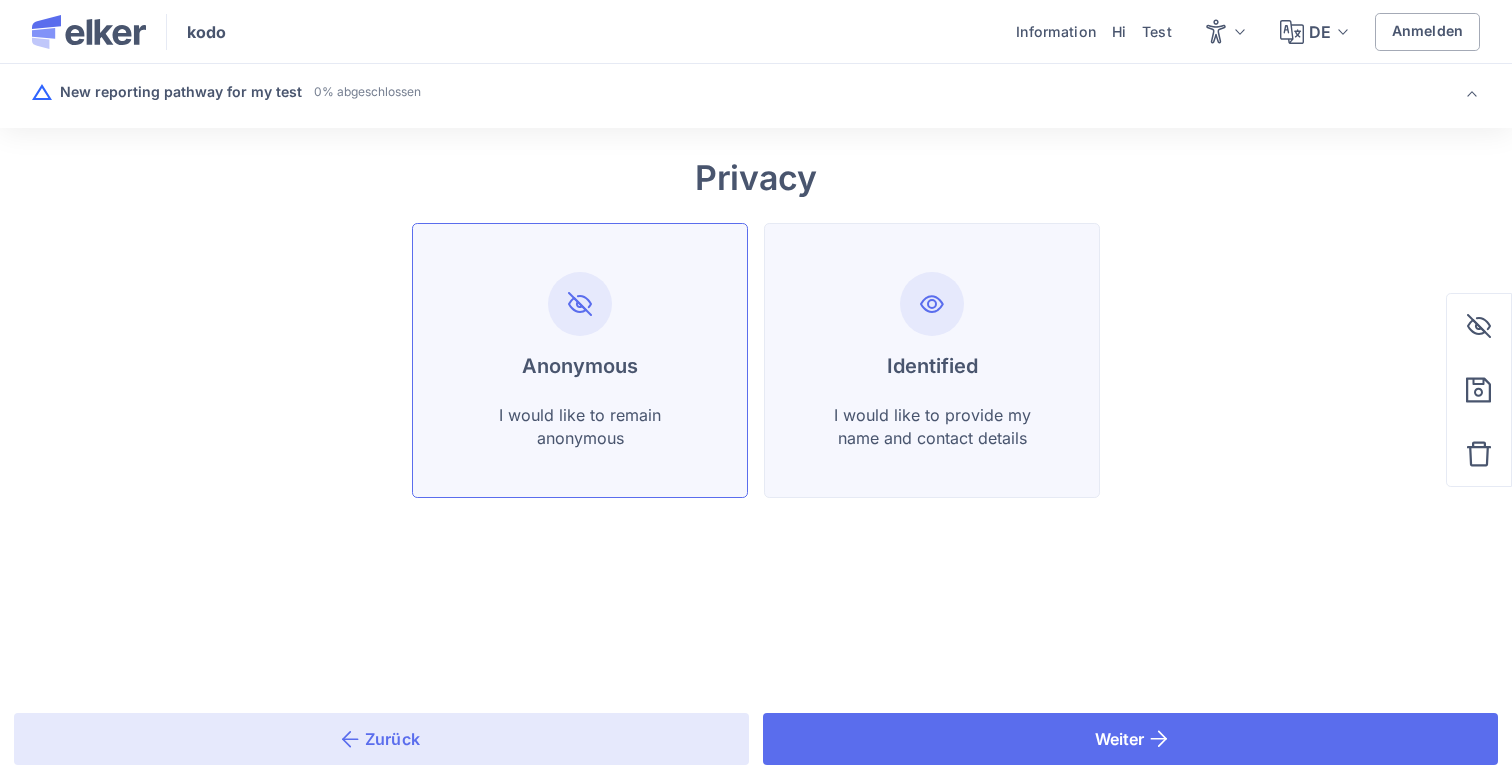 click on "Identified I would like to provide my name and contact details" 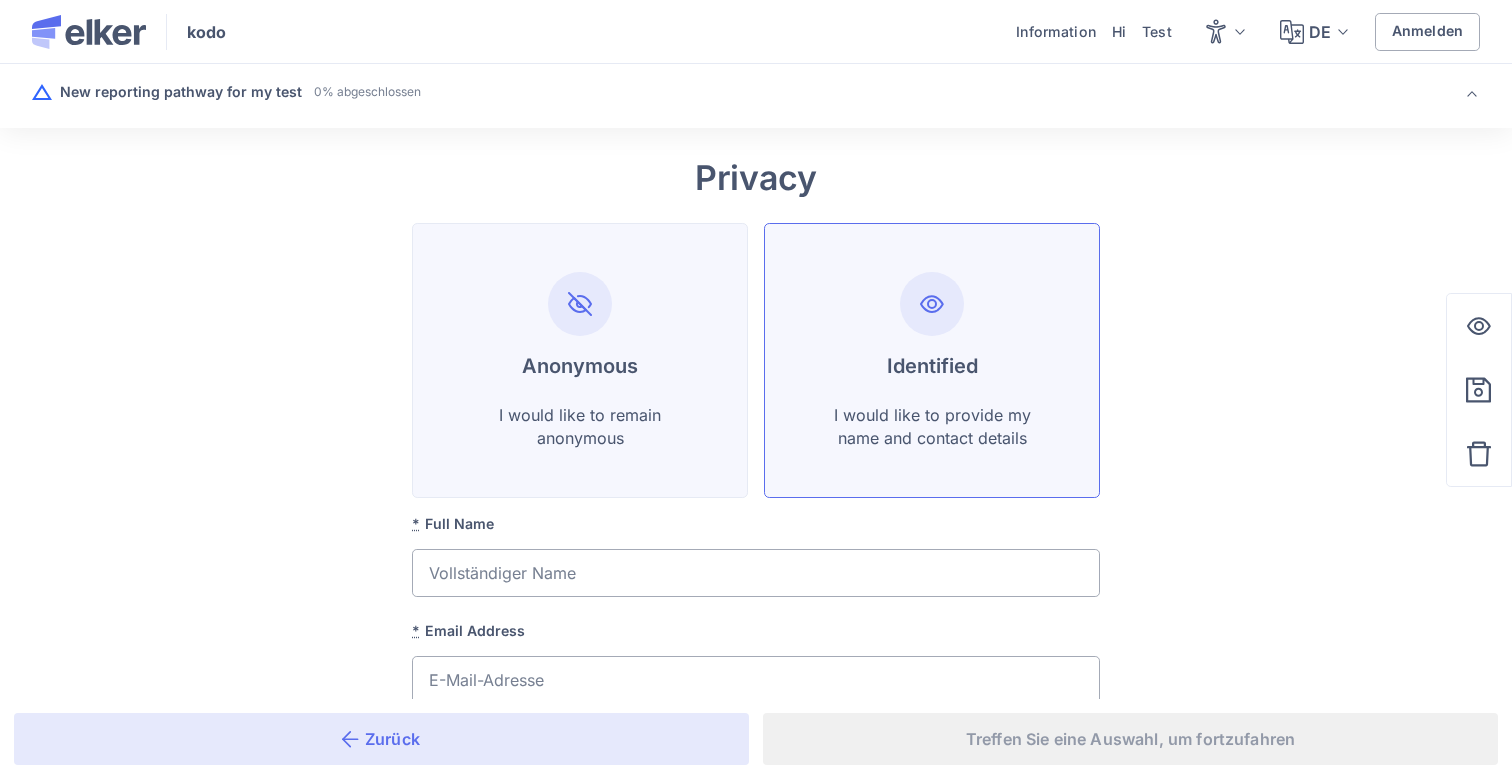 scroll, scrollTop: 170, scrollLeft: 0, axis: vertical 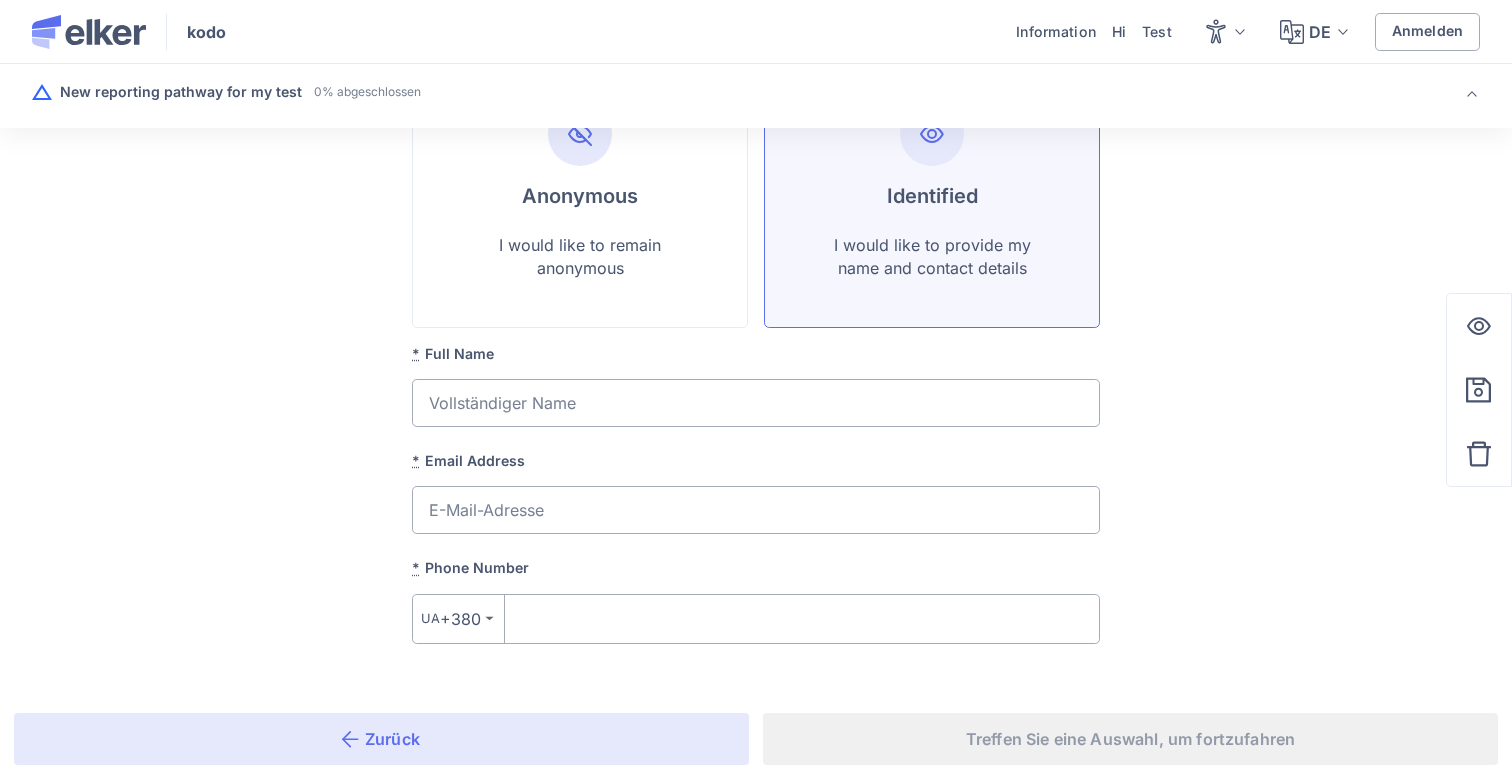 click on "* Full Name" 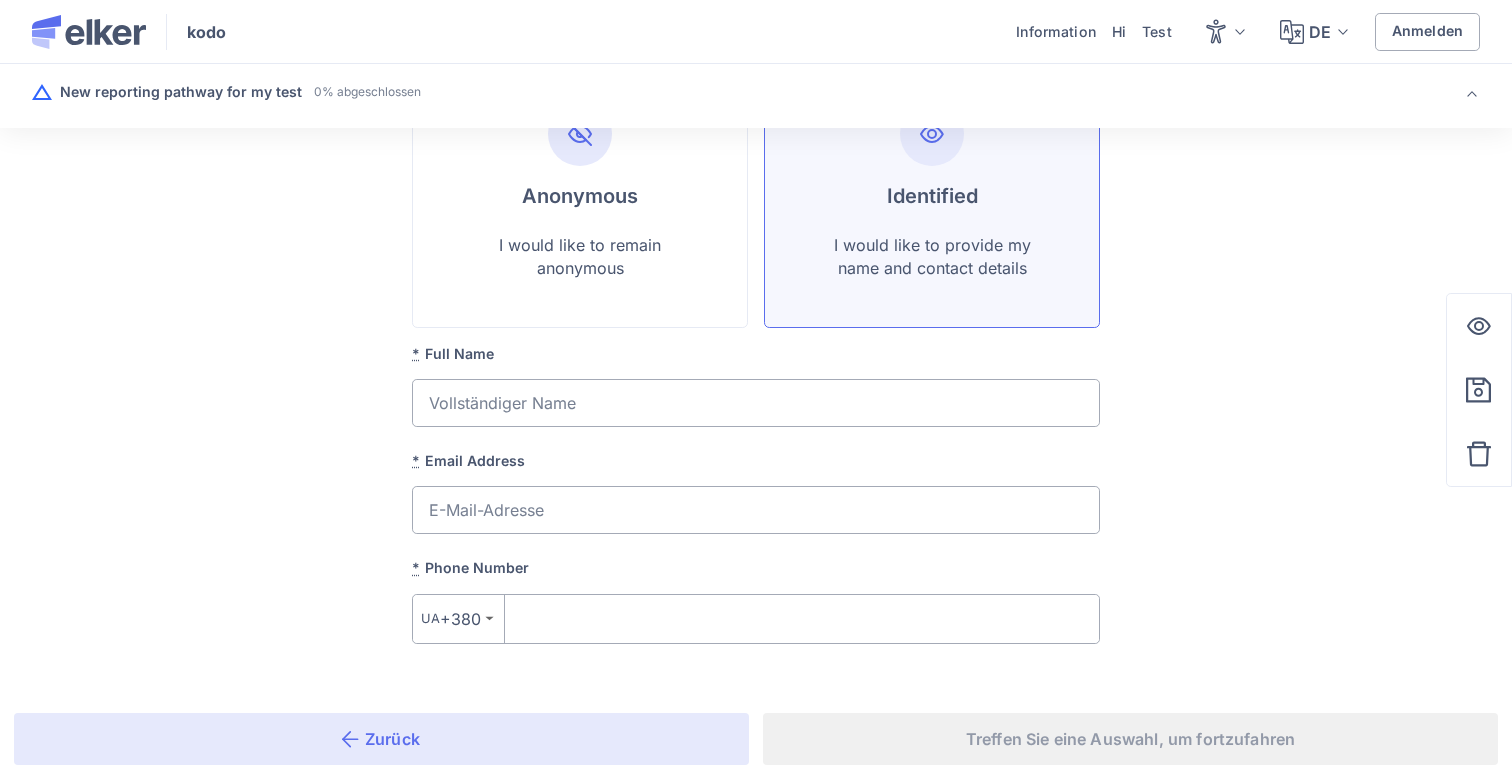 type on "d" 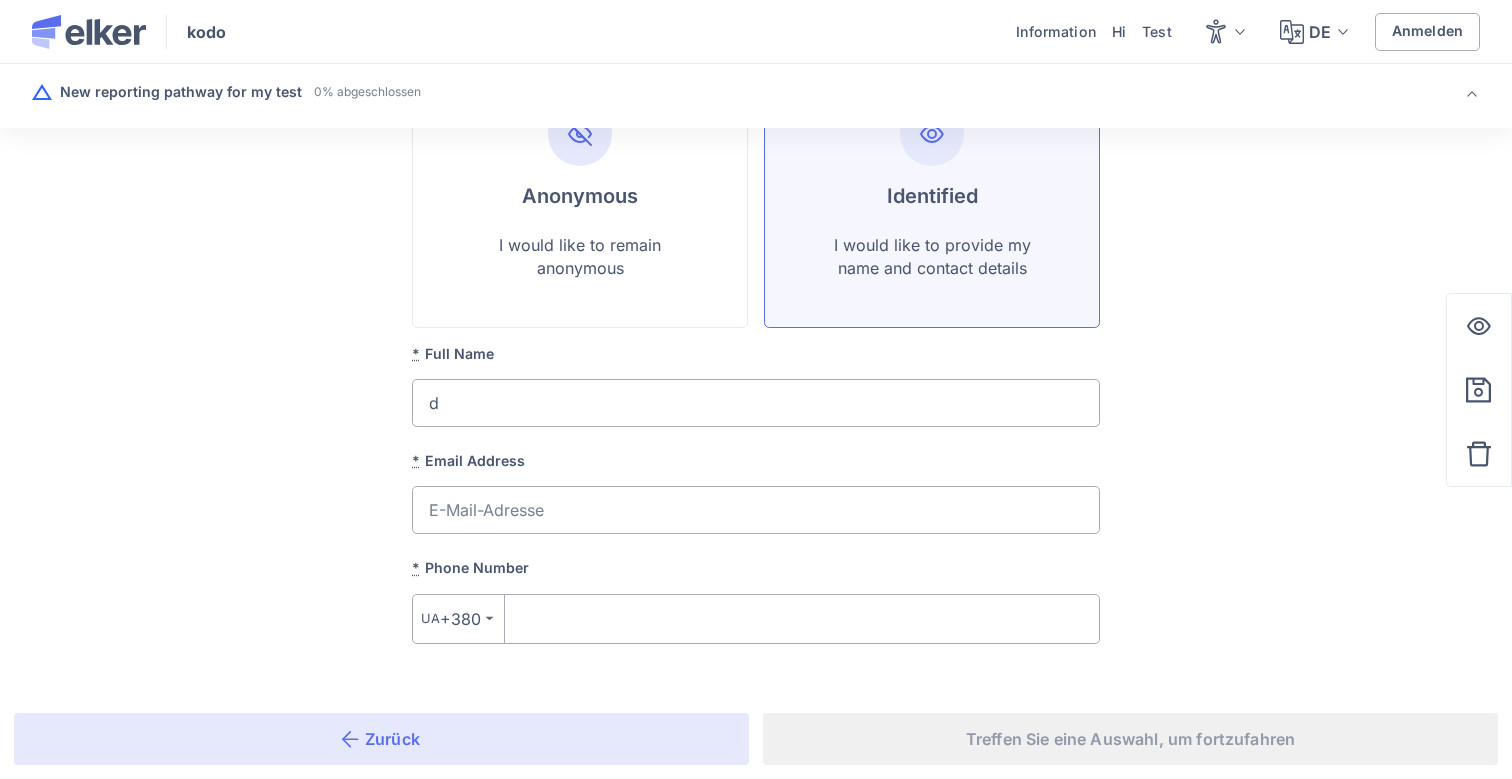 type on "df" 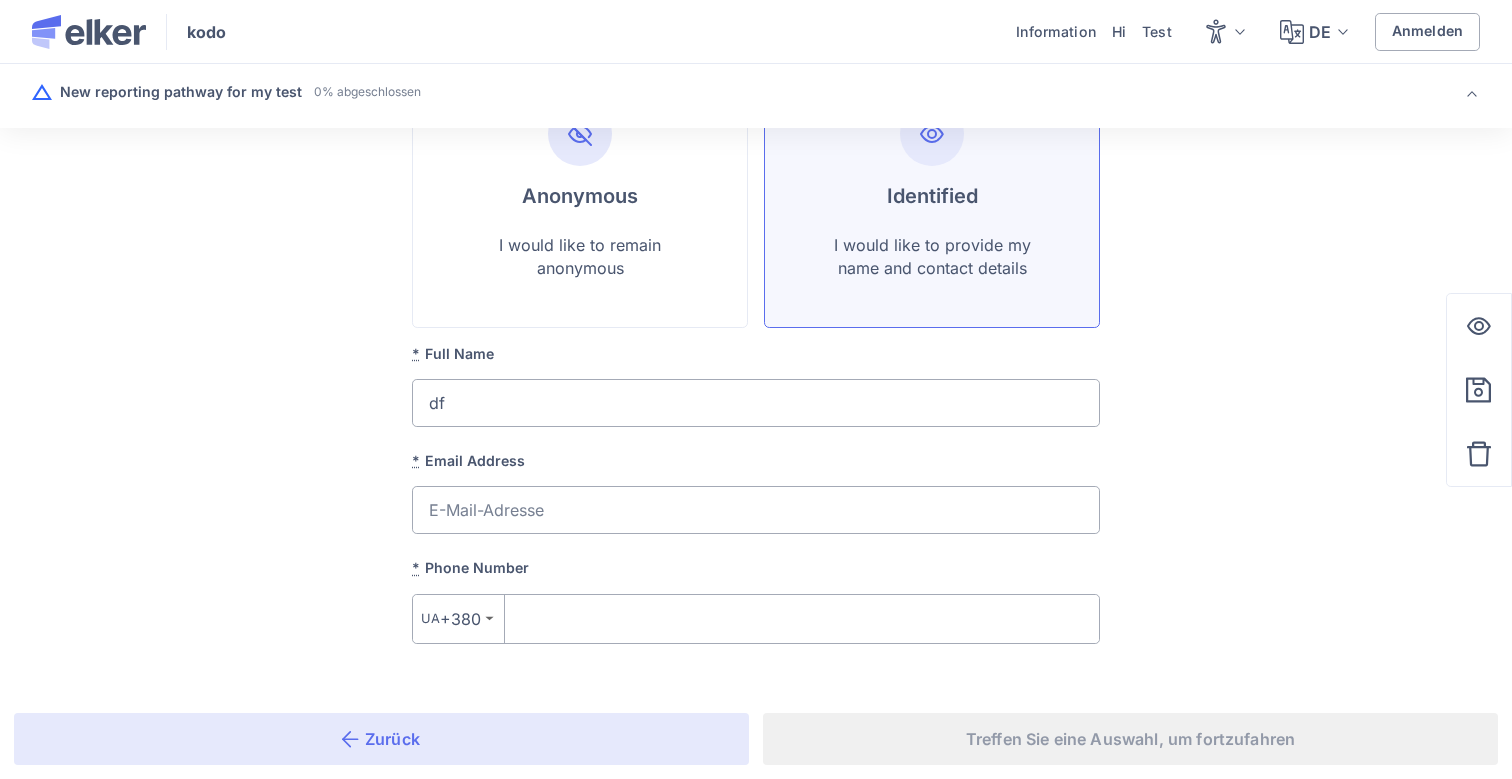 type on "dfd" 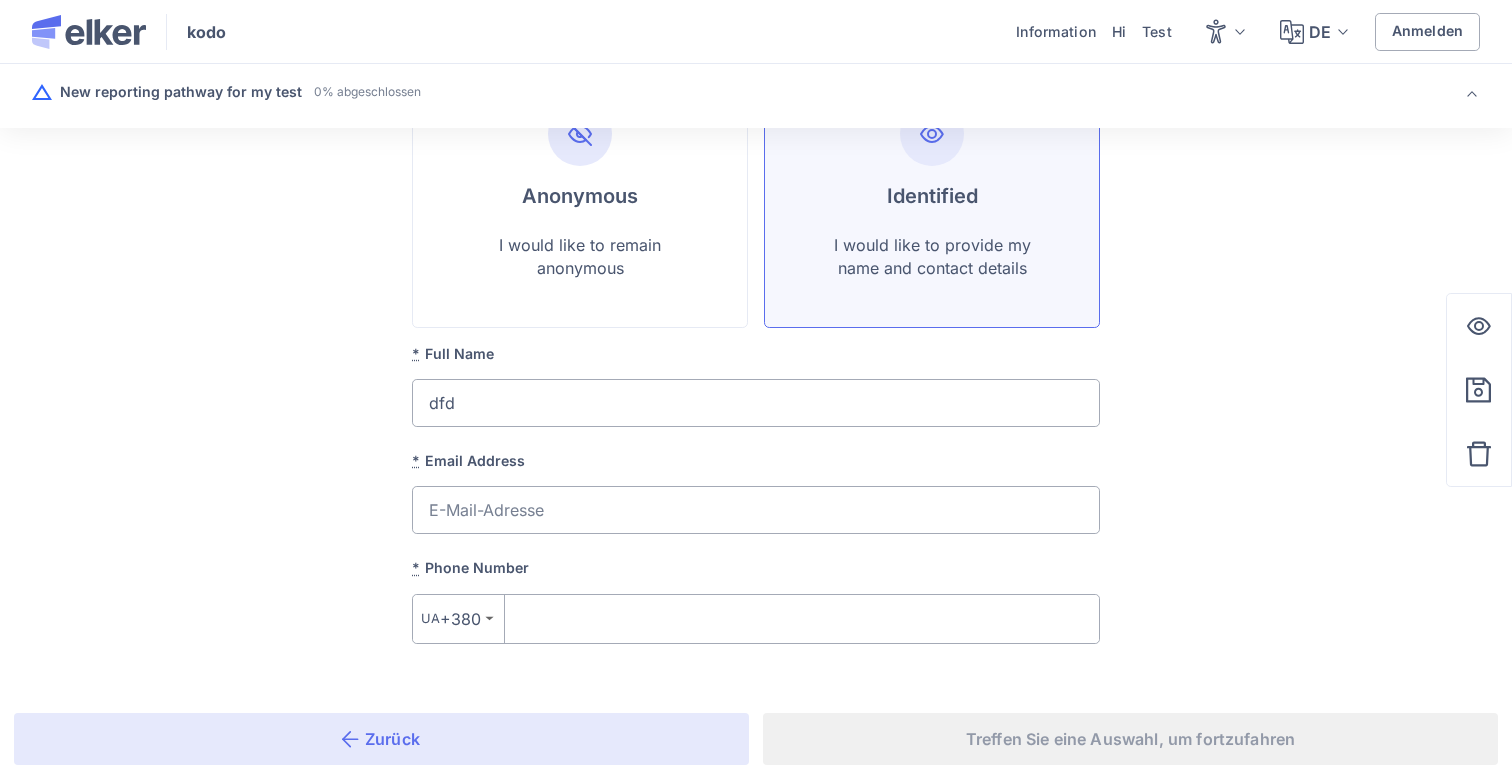 type on "dfdf" 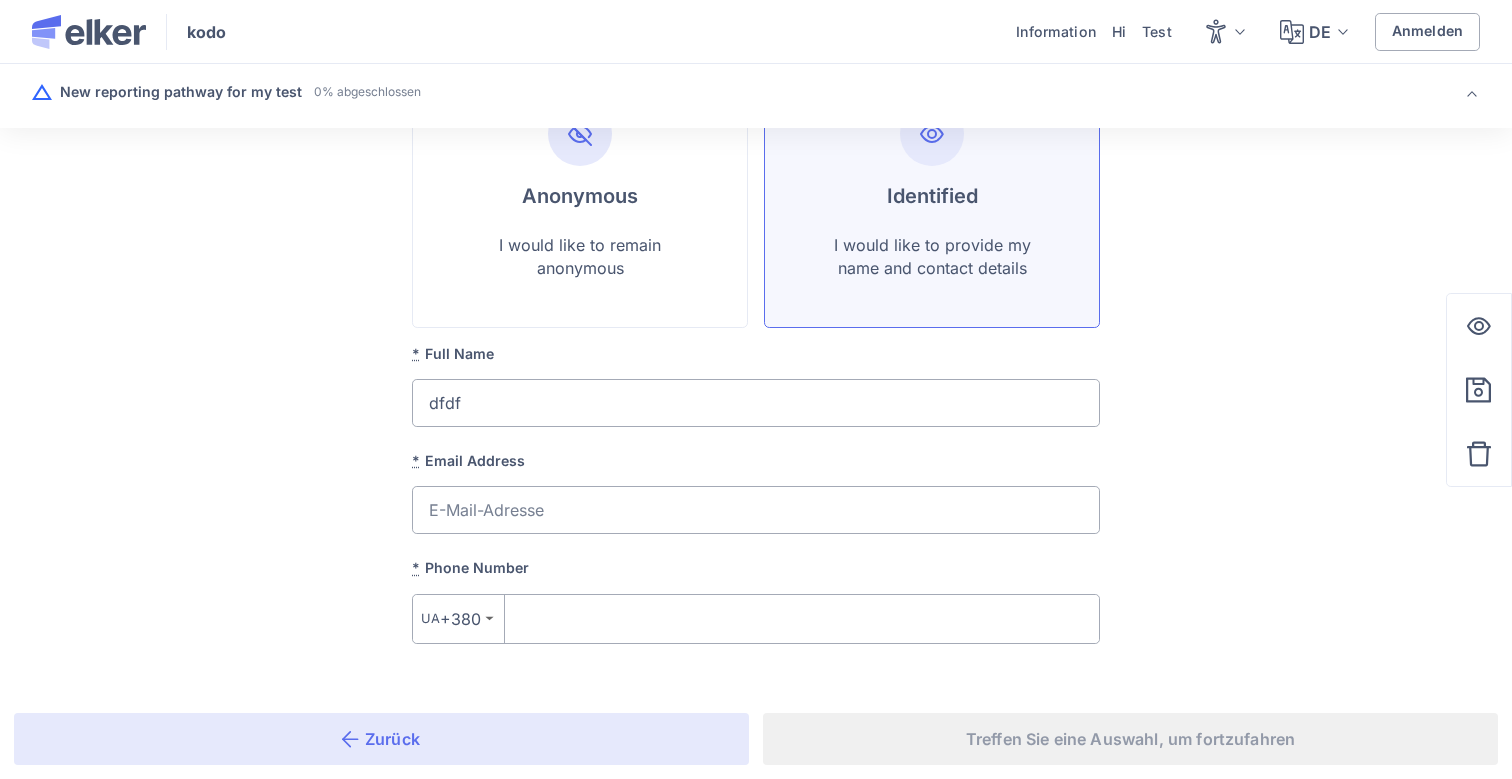 type on "dfdf" 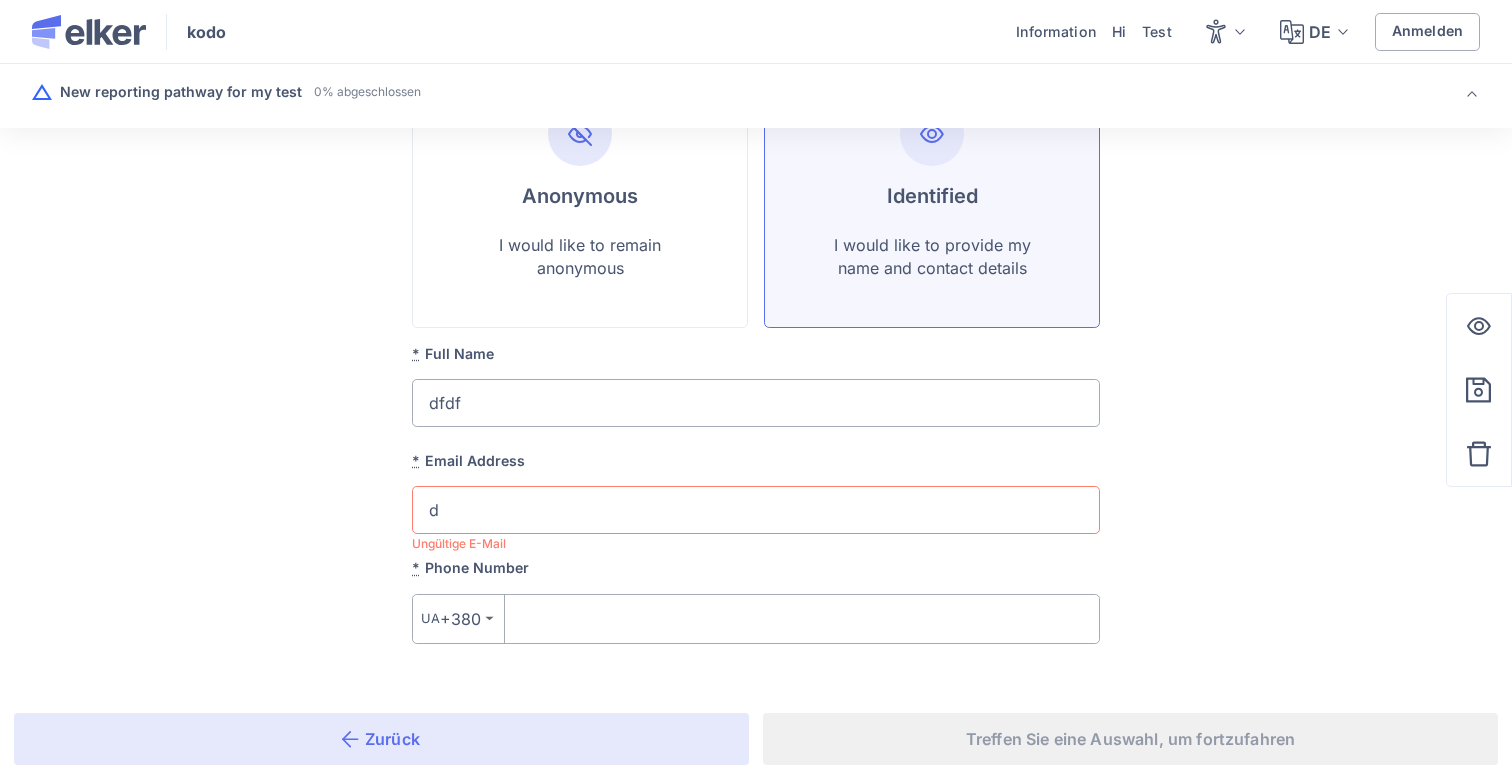 type on "df" 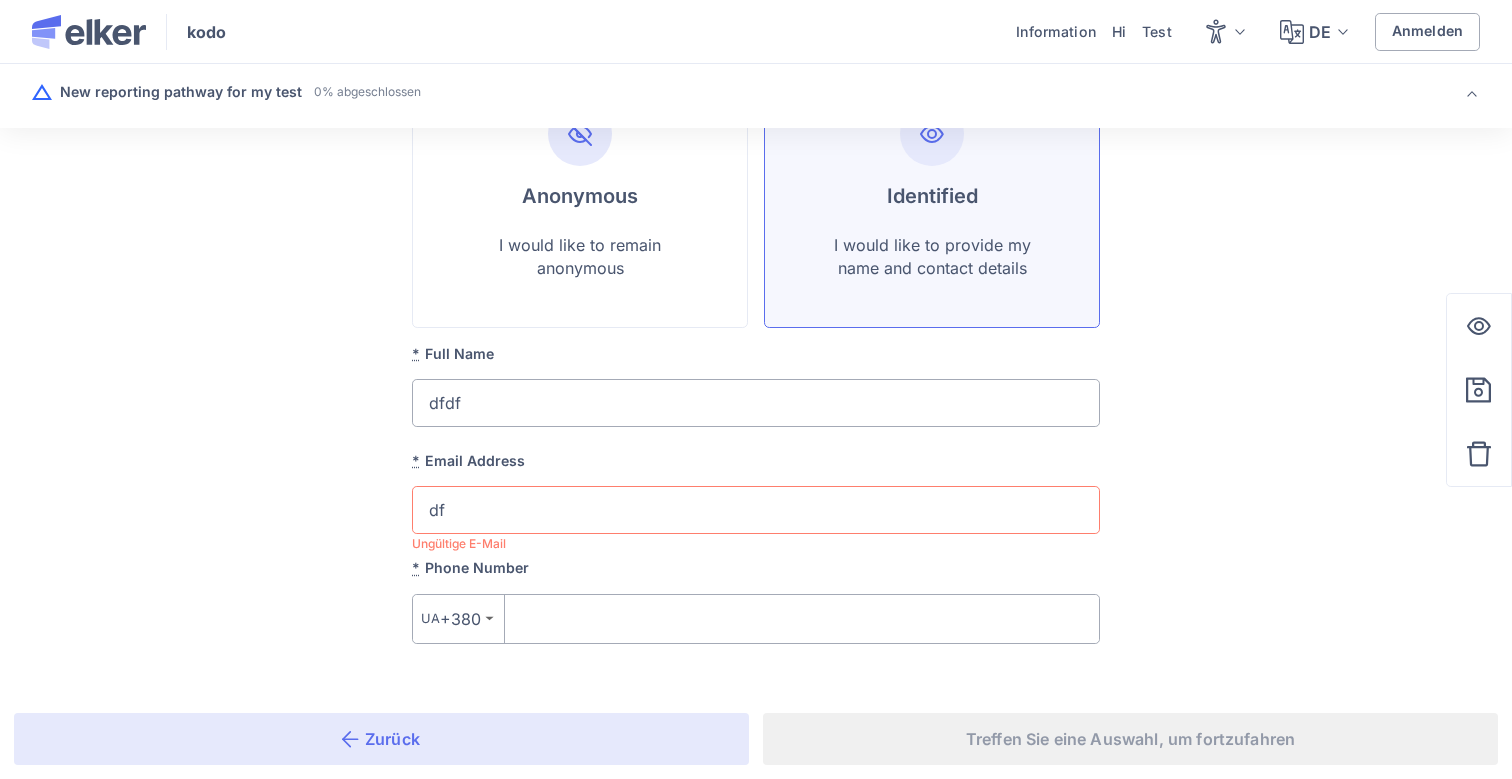 type on "dfd" 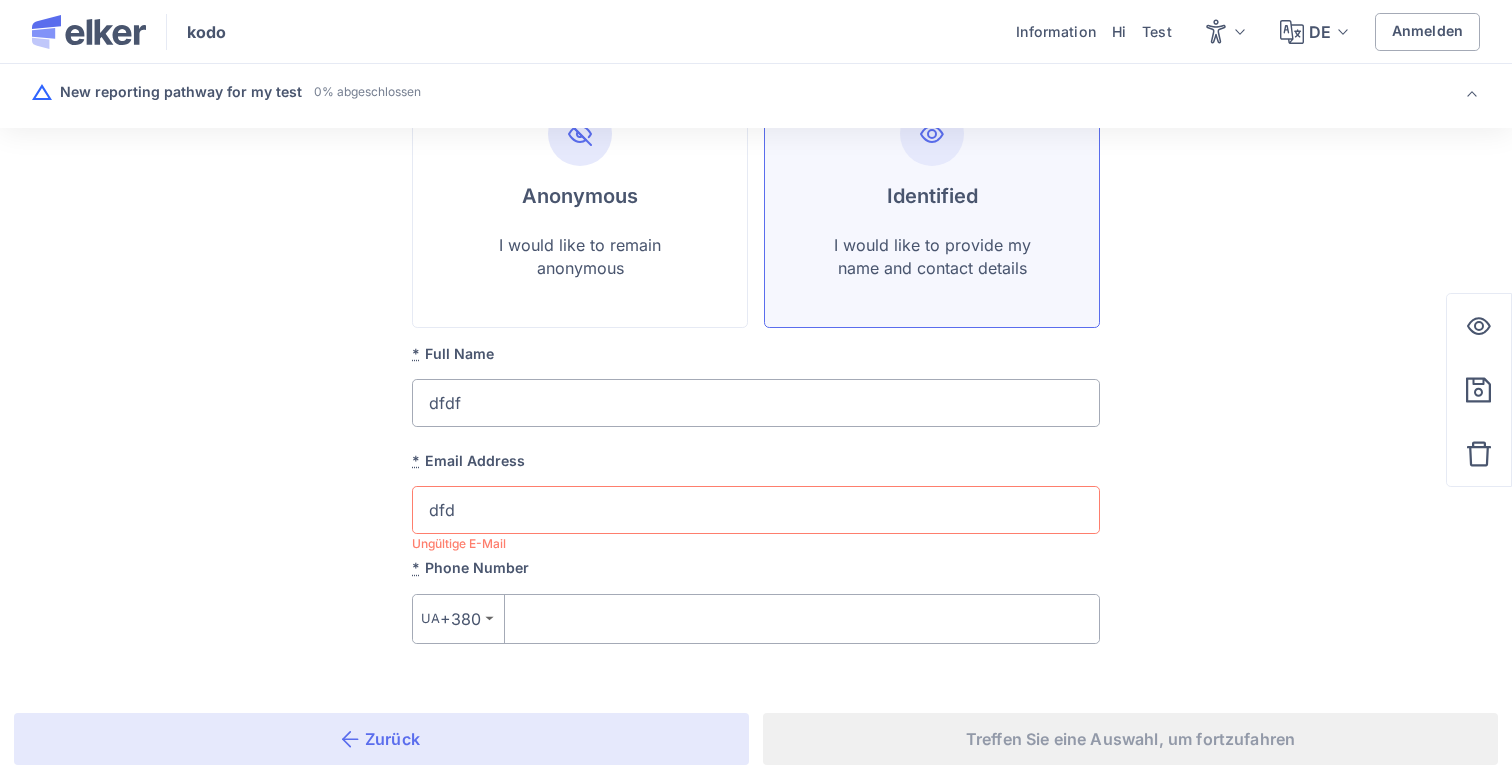 type on "dfdf" 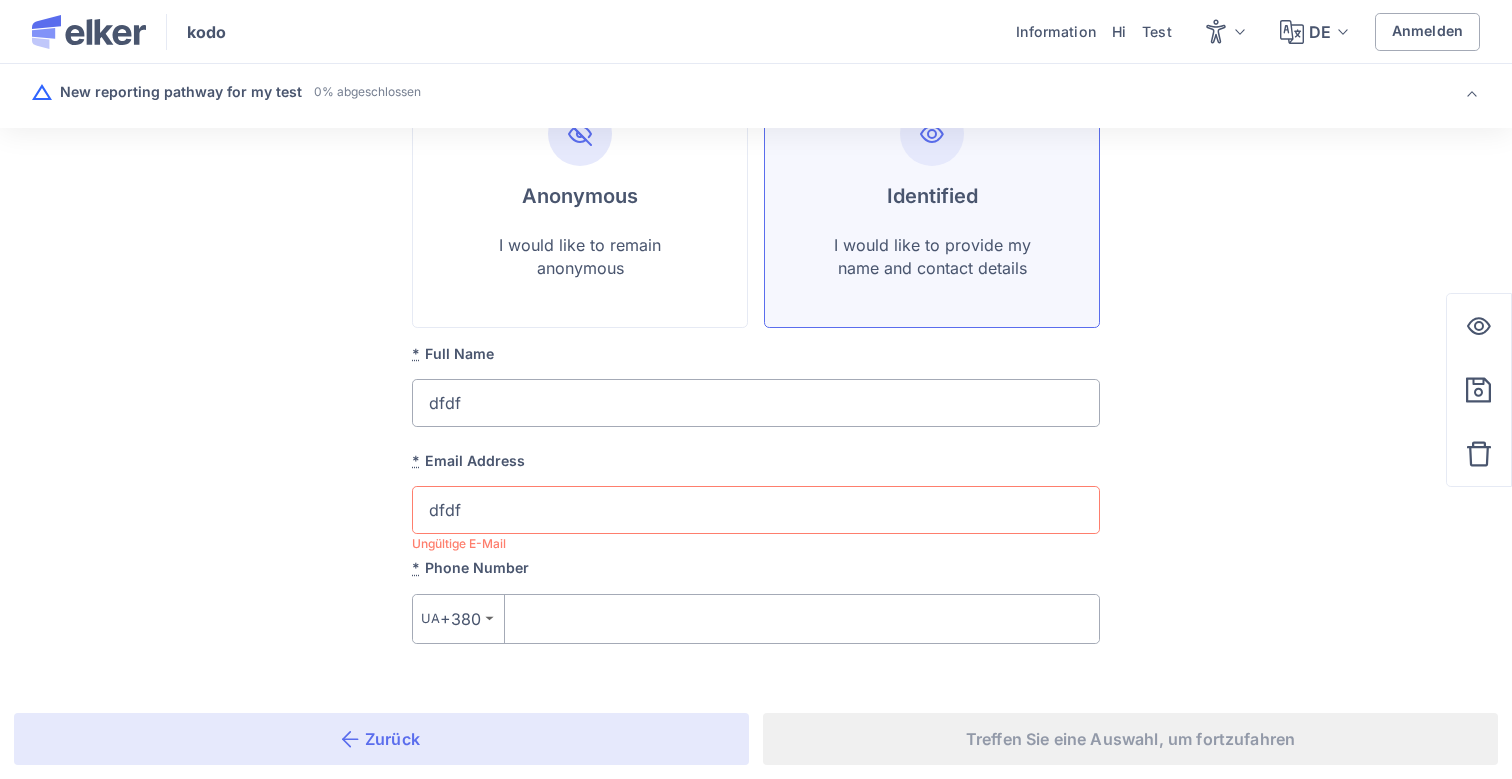 type on "dfdf" 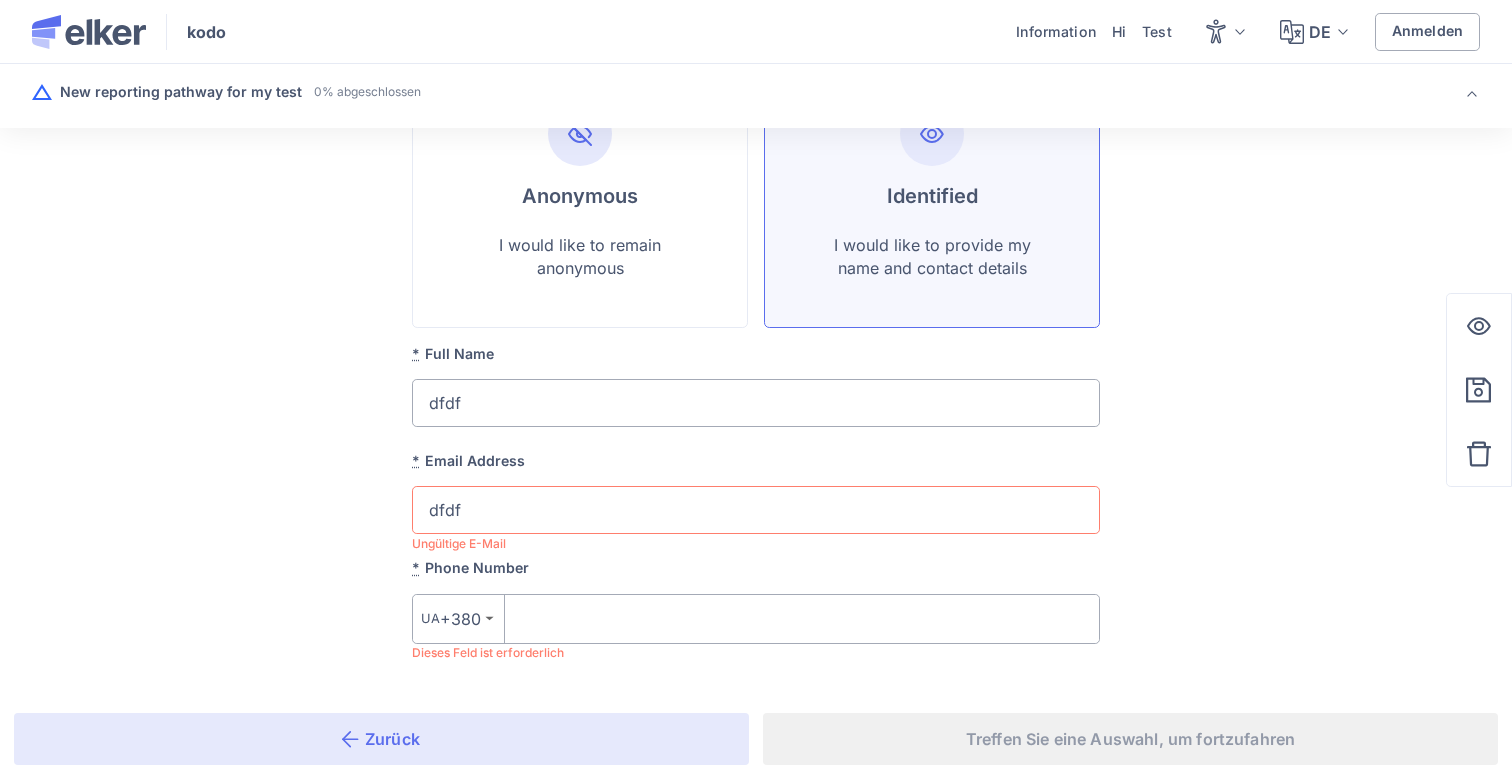 type on "dfdf@" 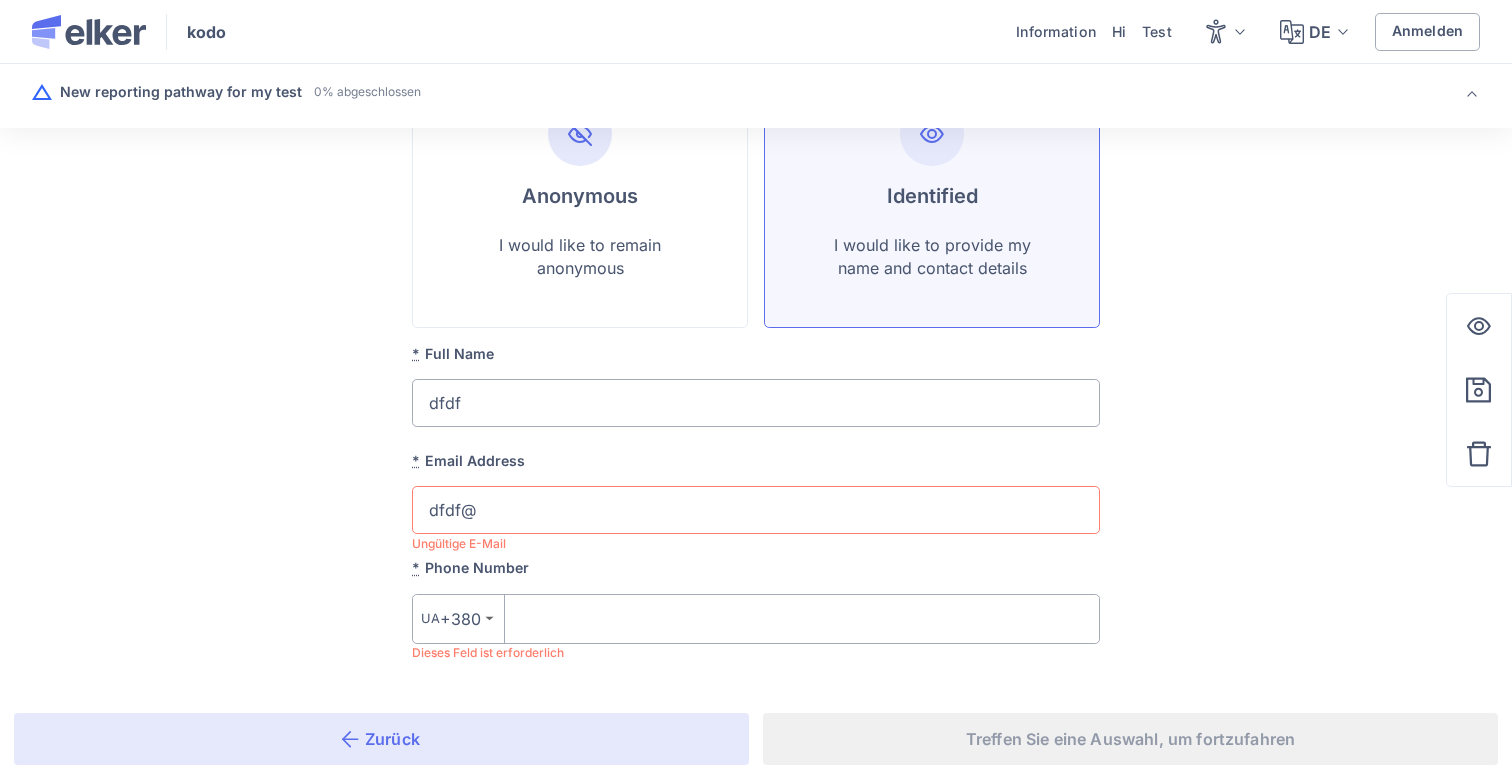 type on "dfdf@d" 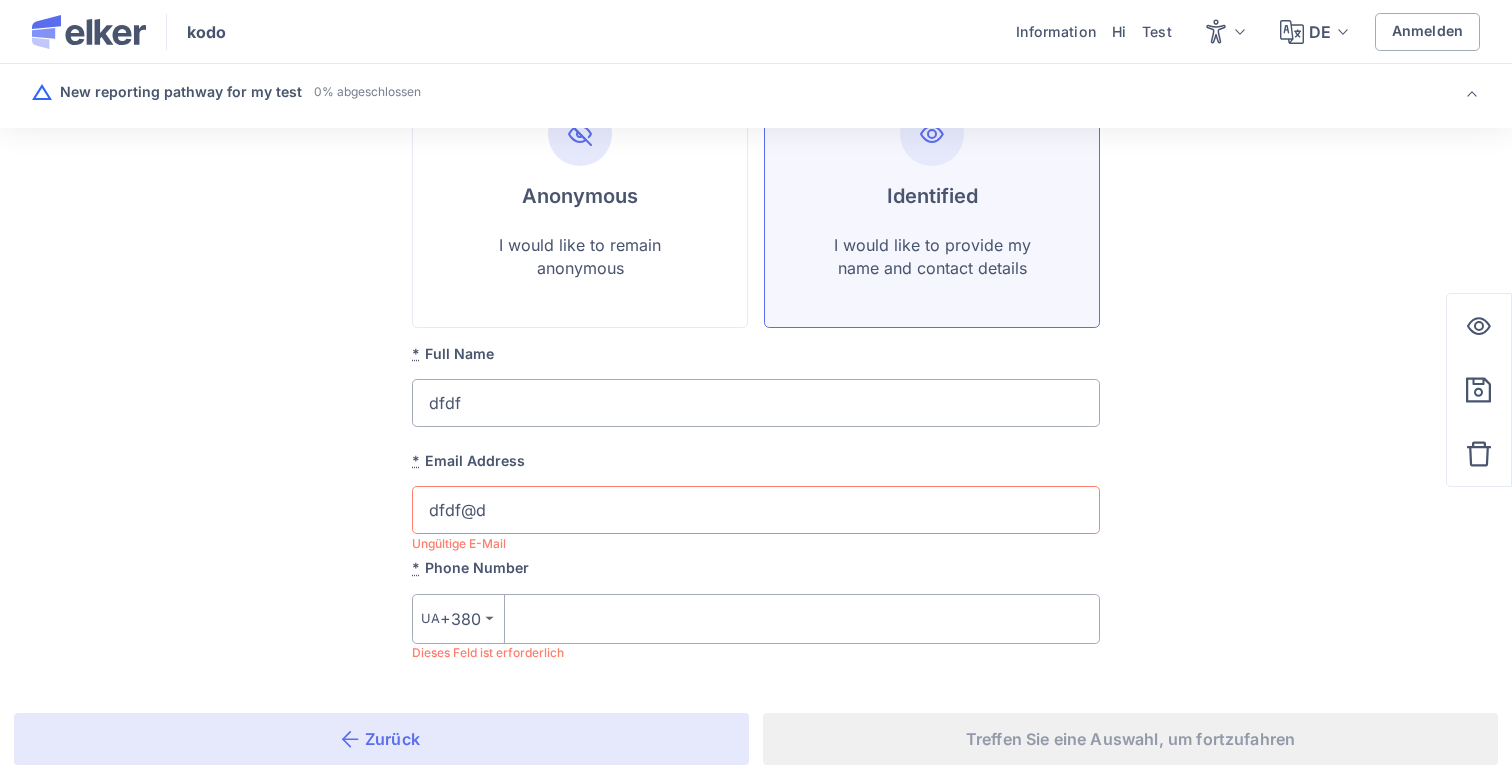 type on "dfdf@df" 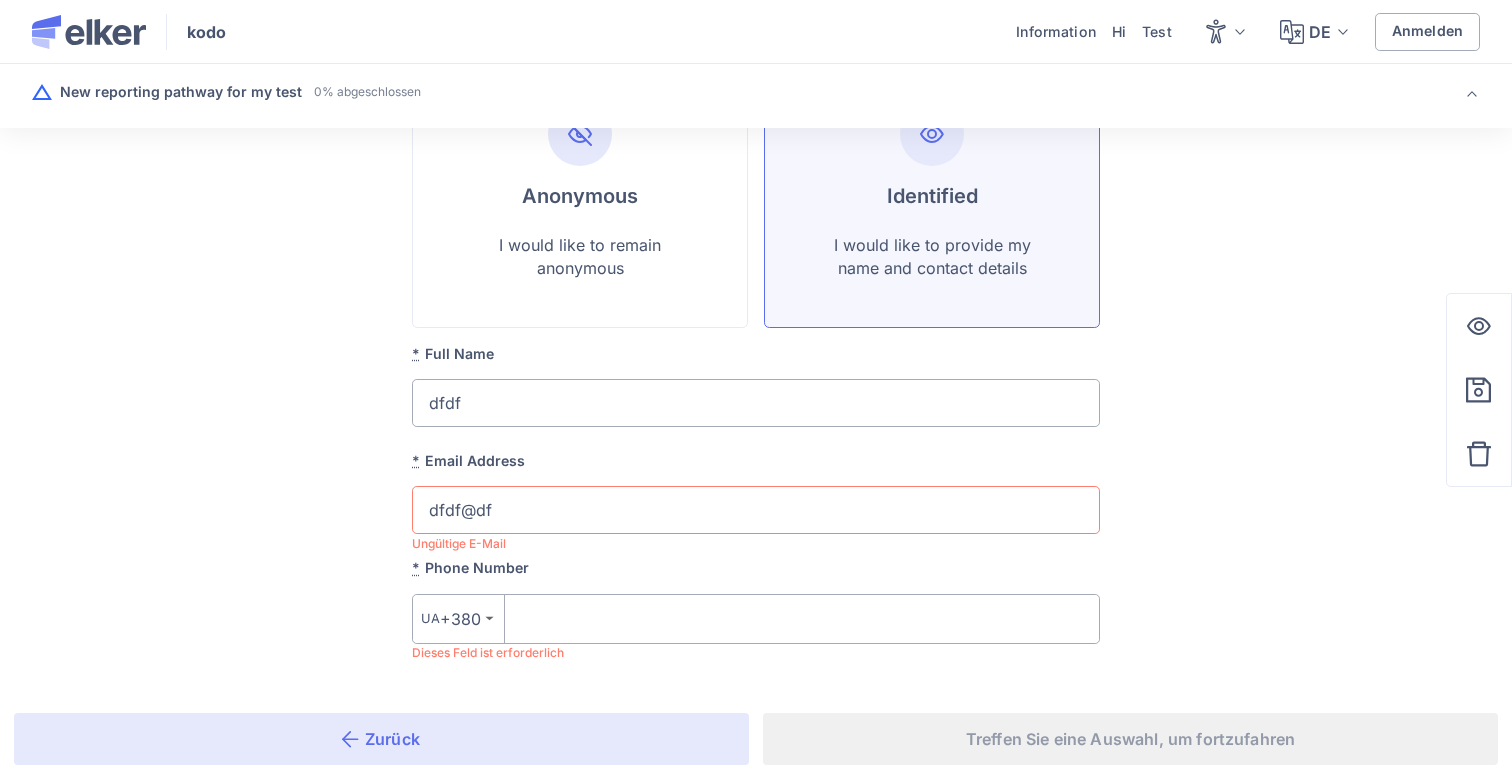 type on "dfdf@dfd" 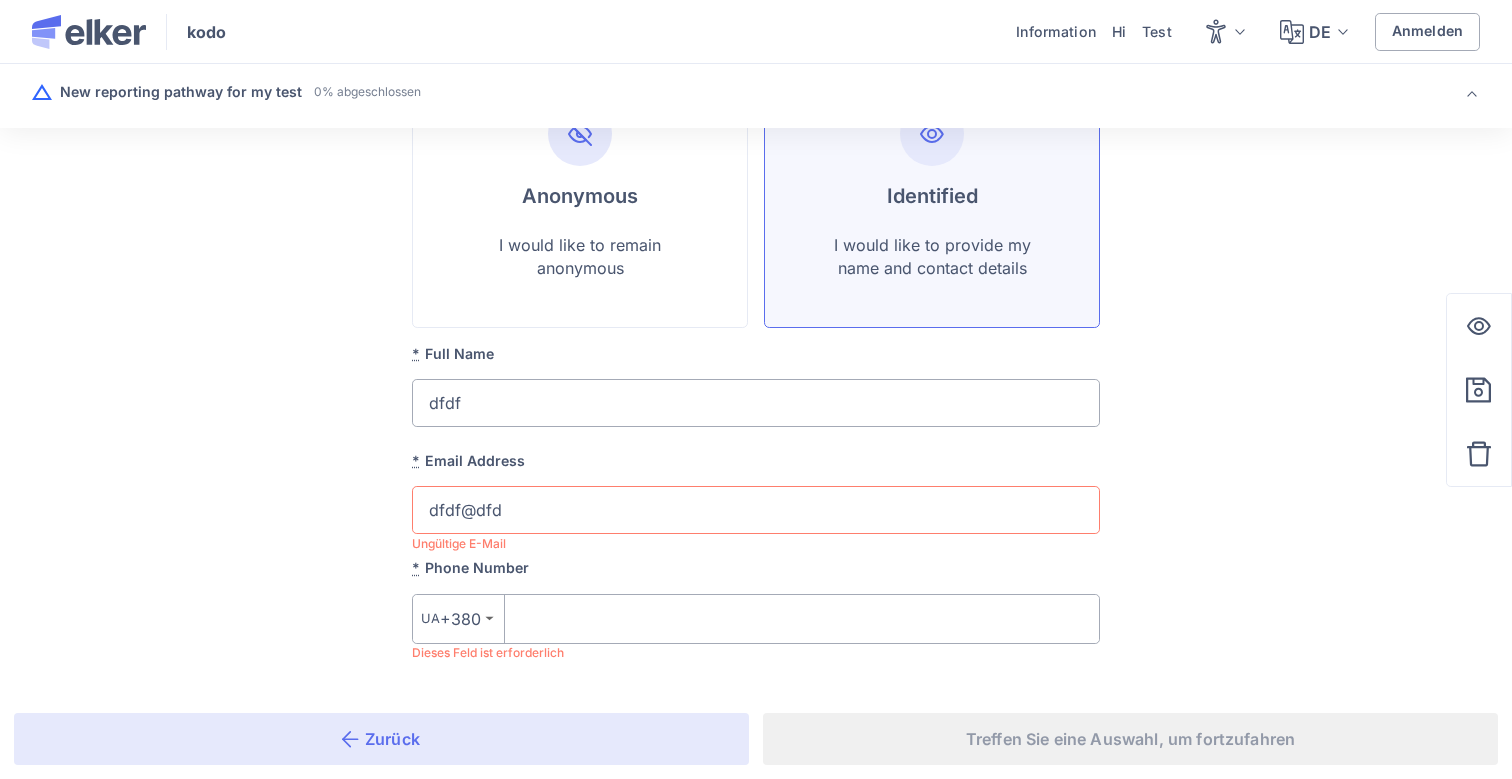 type on "dfdf@dfdf" 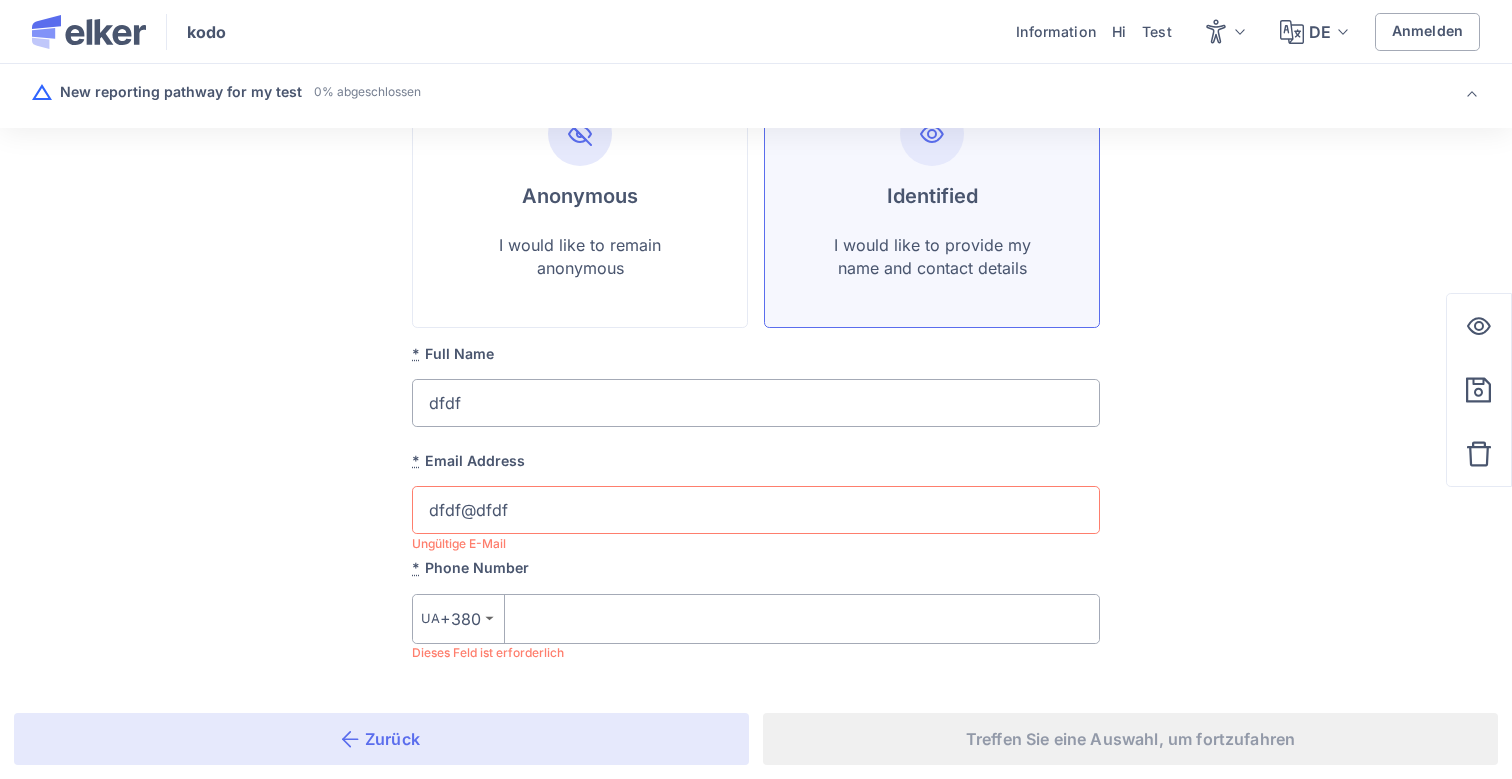 type on "dfdf@dfdf." 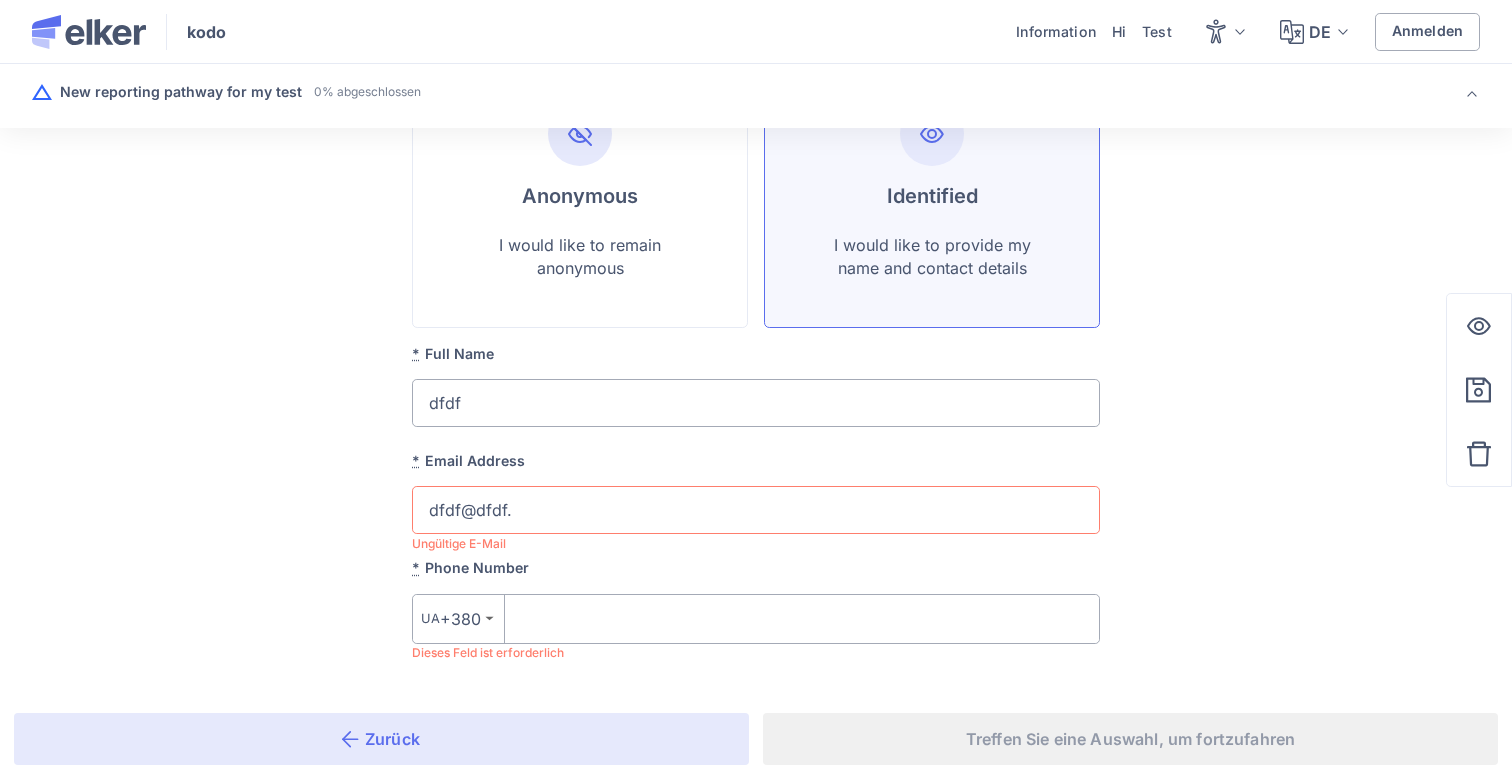 type on "dfdf@dfdf.c" 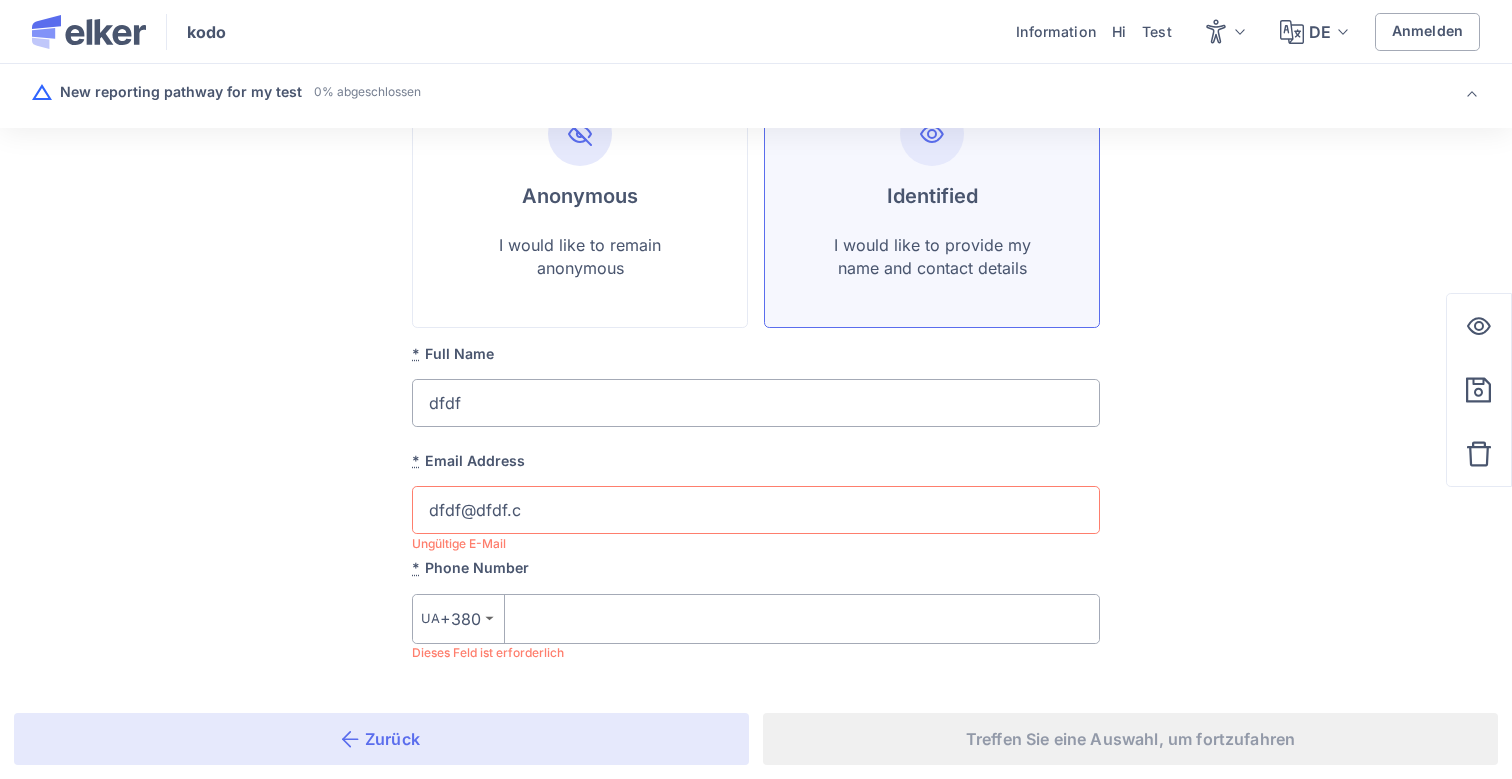 type on "[EMAIL_ADDRESS][DOMAIN_NAME]" 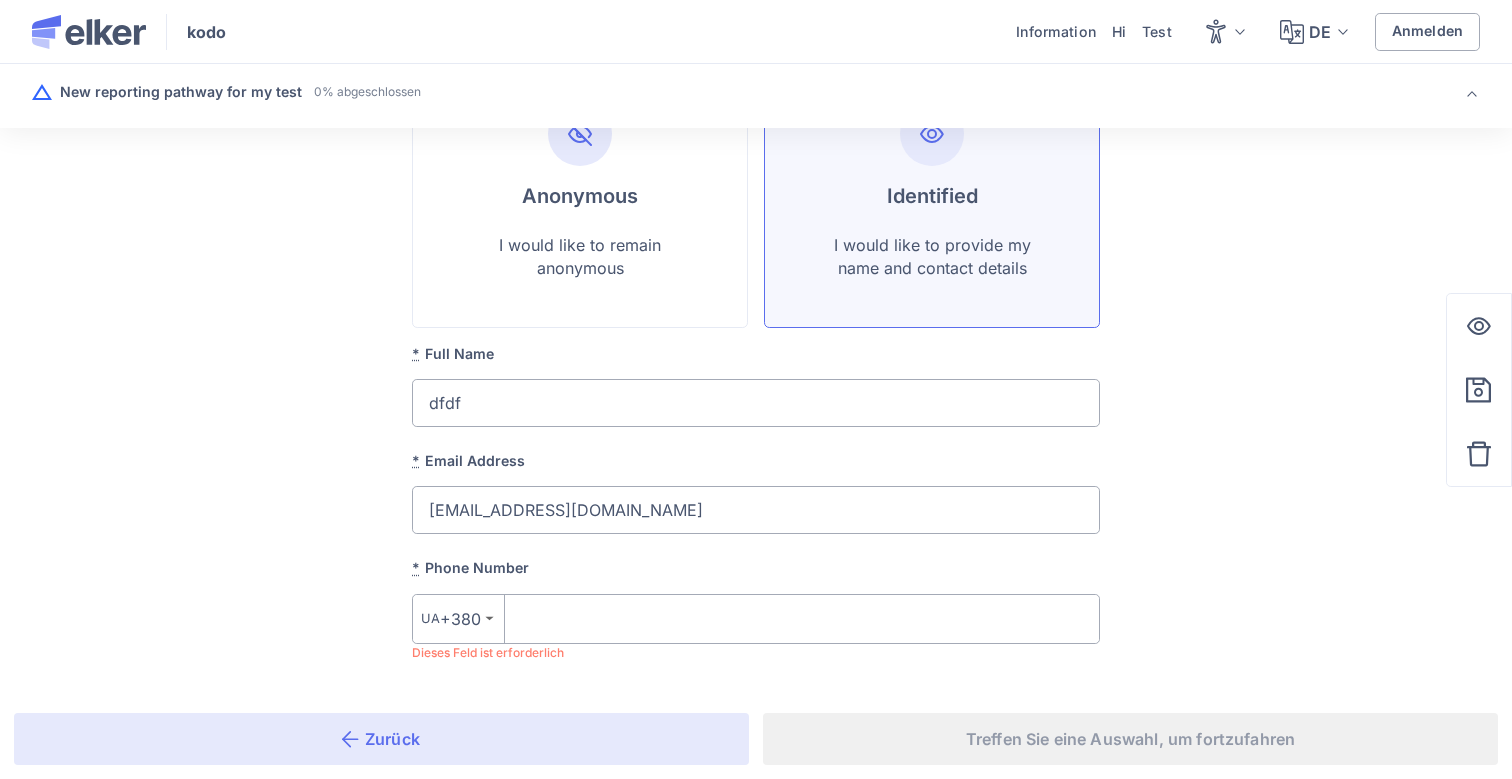 type on "[EMAIL_ADDRESS][DOMAIN_NAME]" 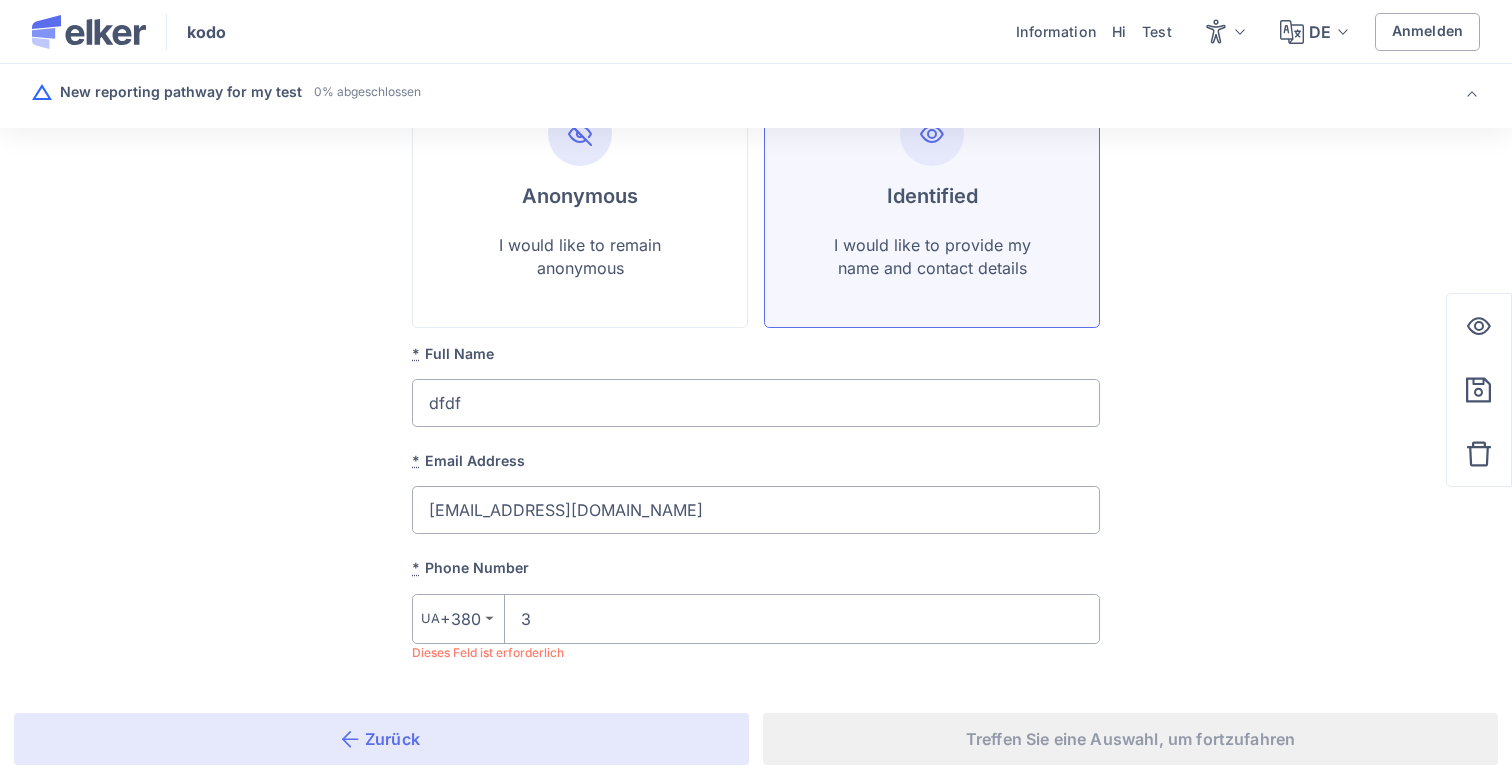 type on "34" 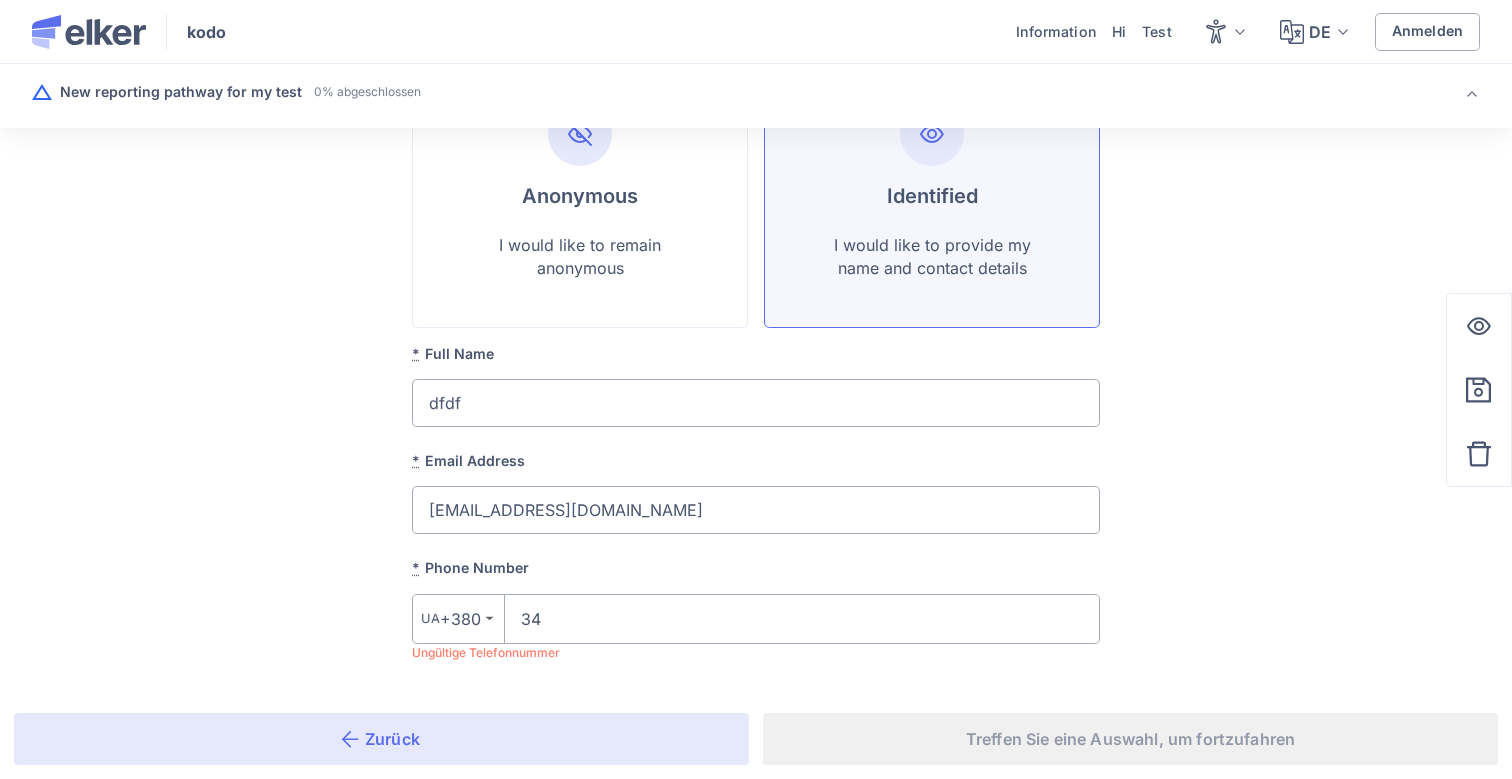 type on "343" 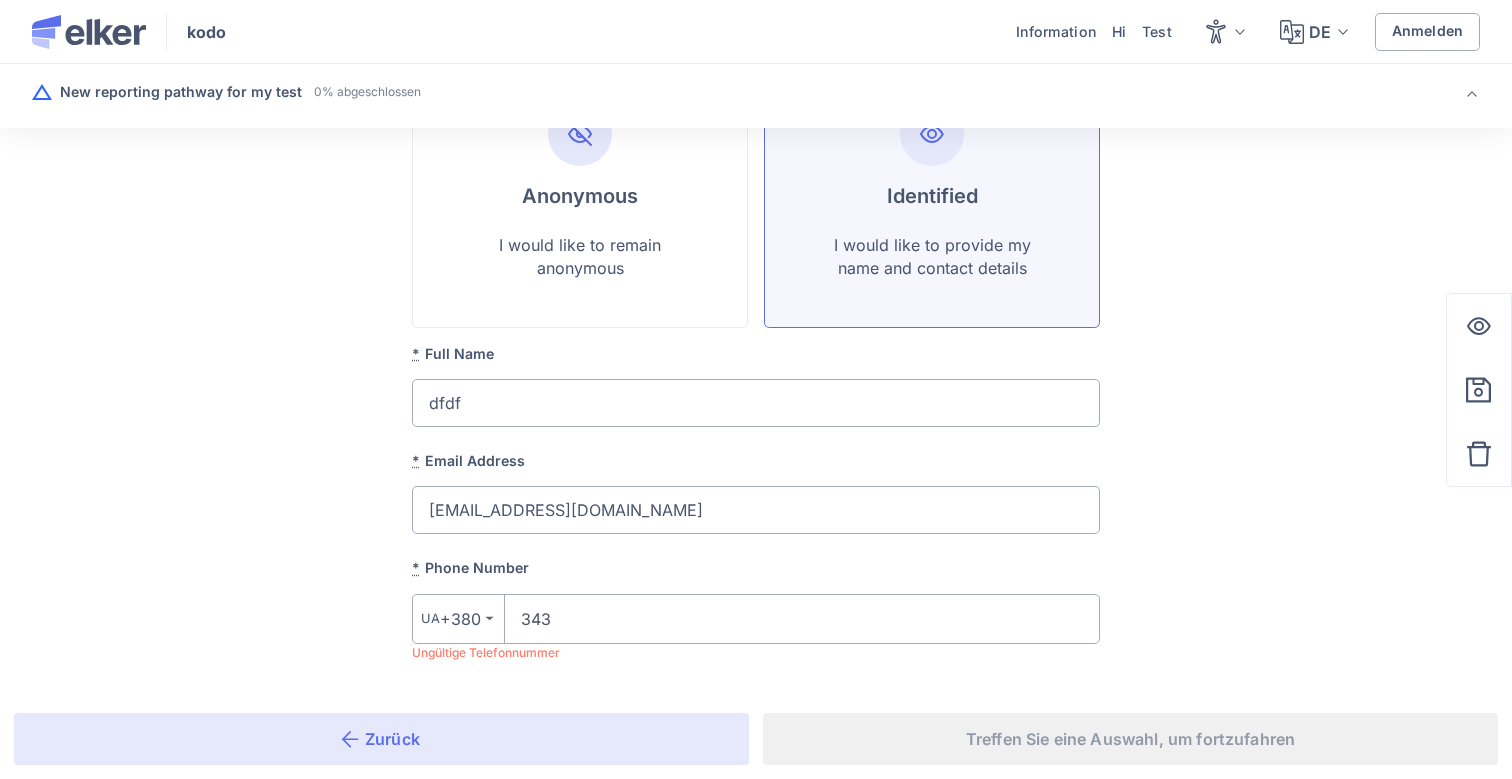 type on "3434" 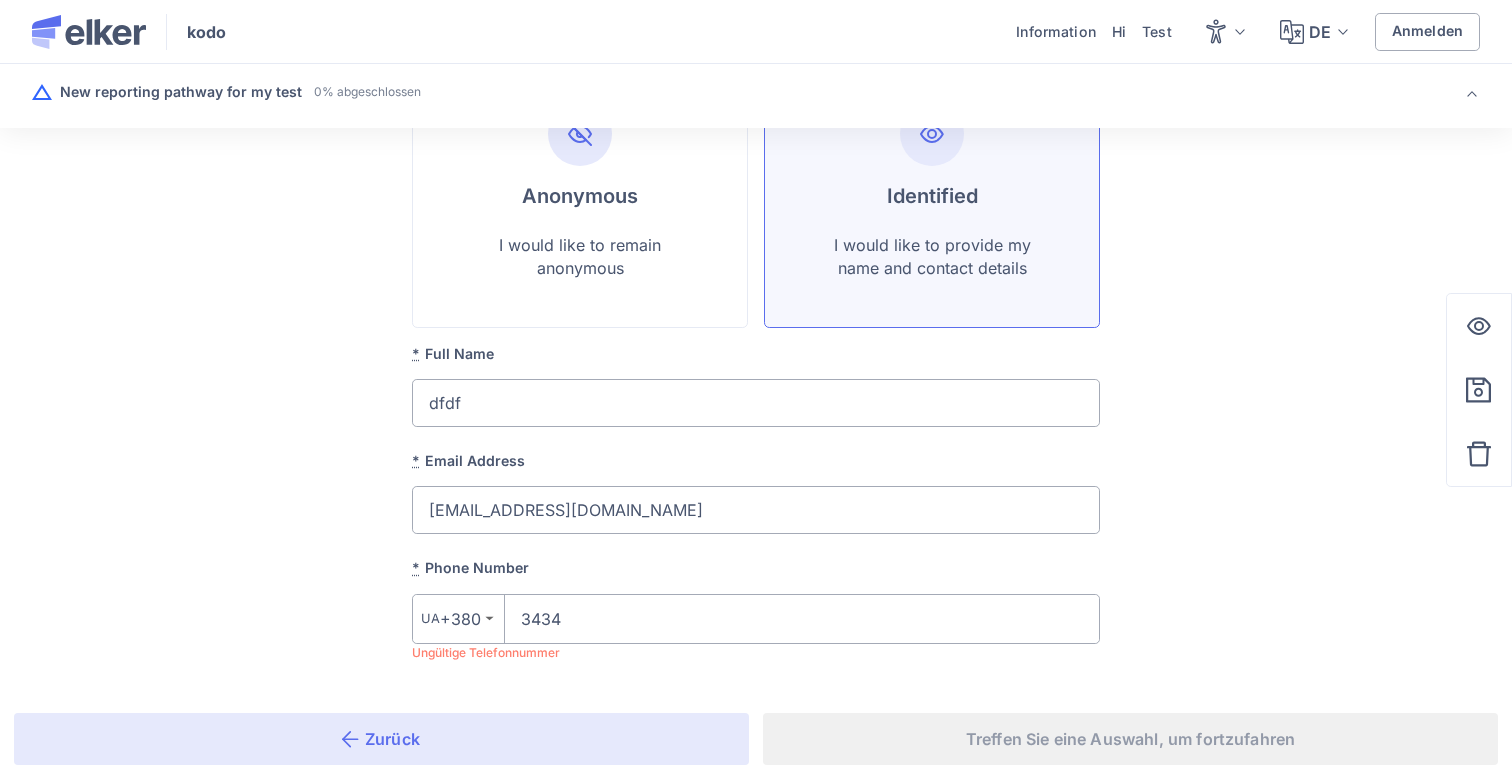 type on "34343" 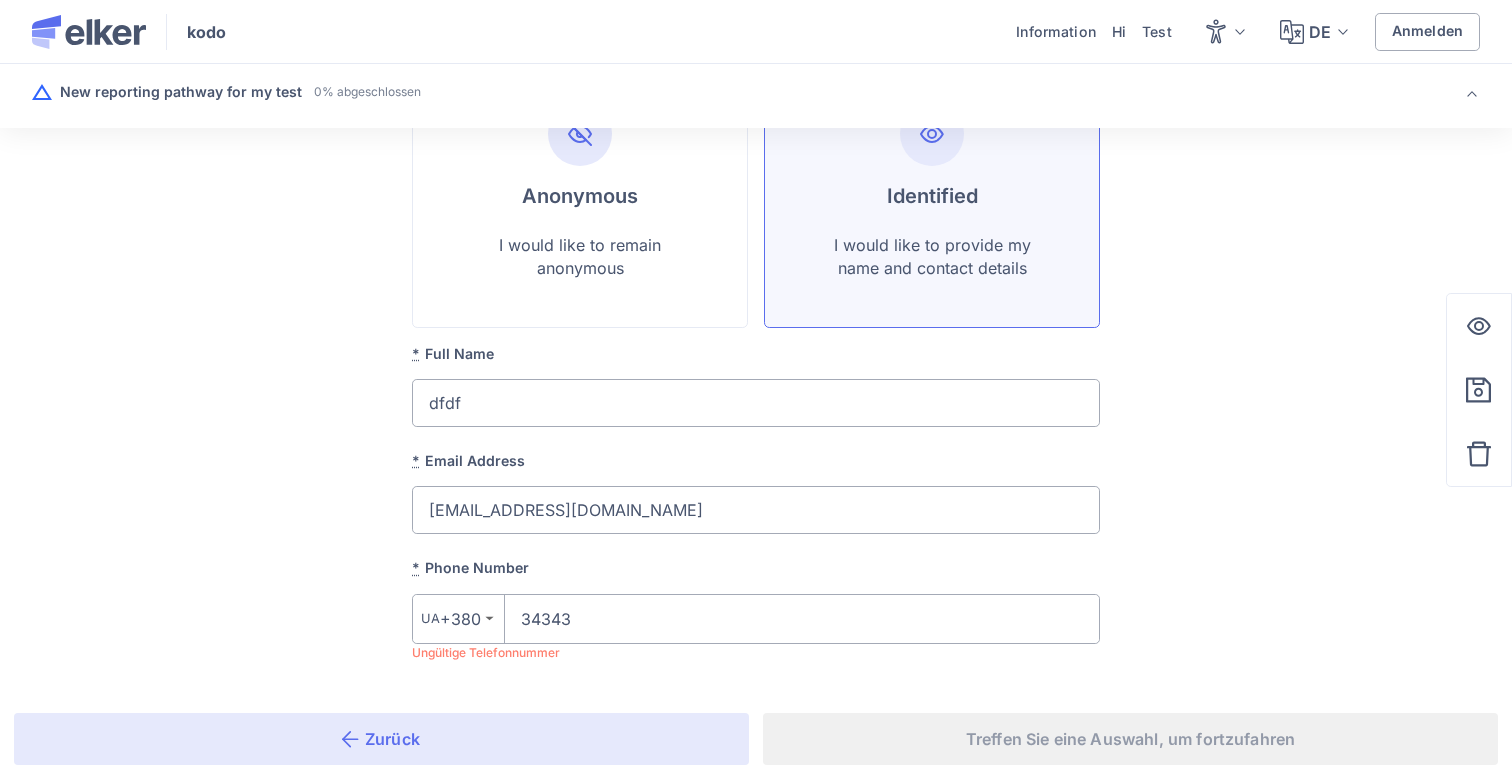 type on "343434" 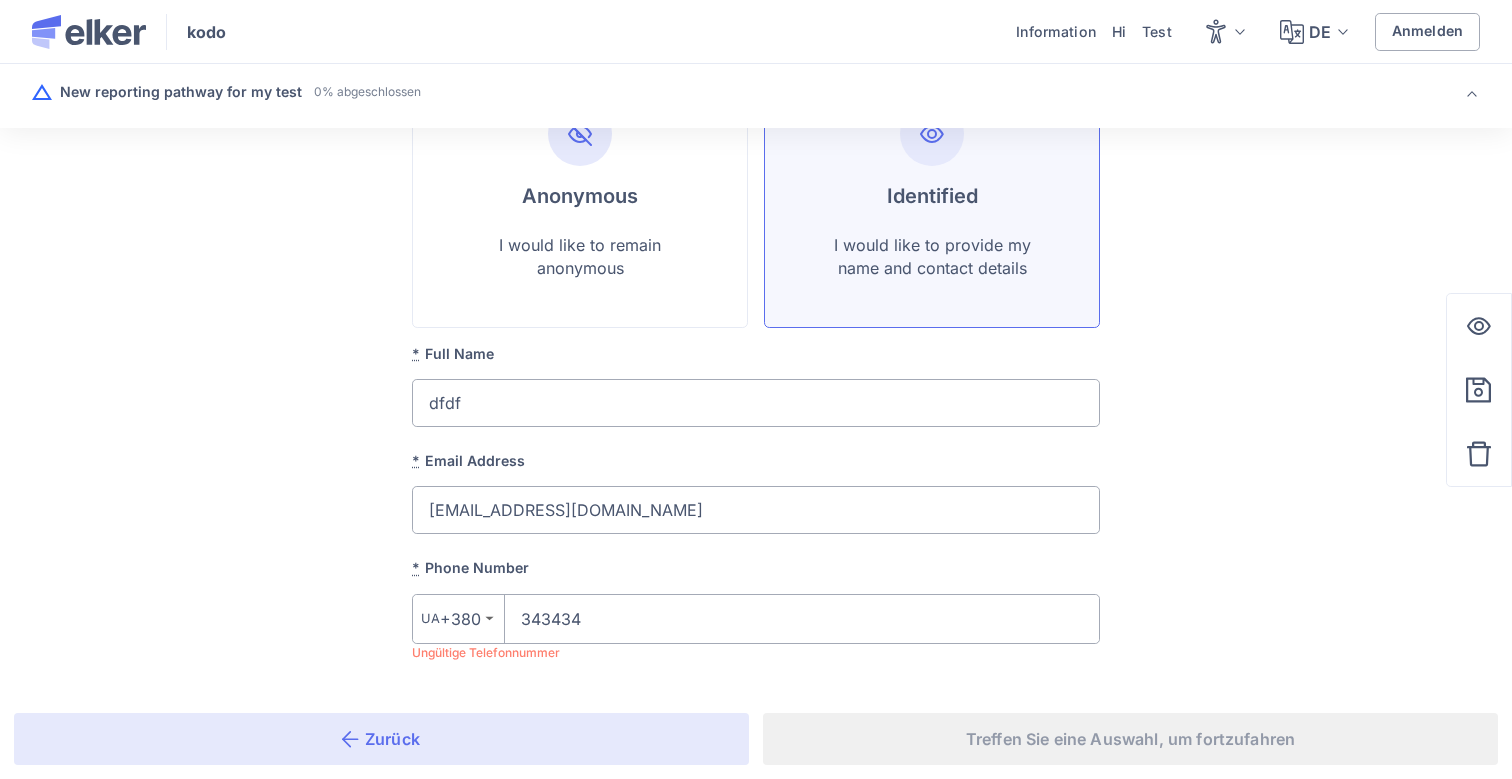 type on "3434343" 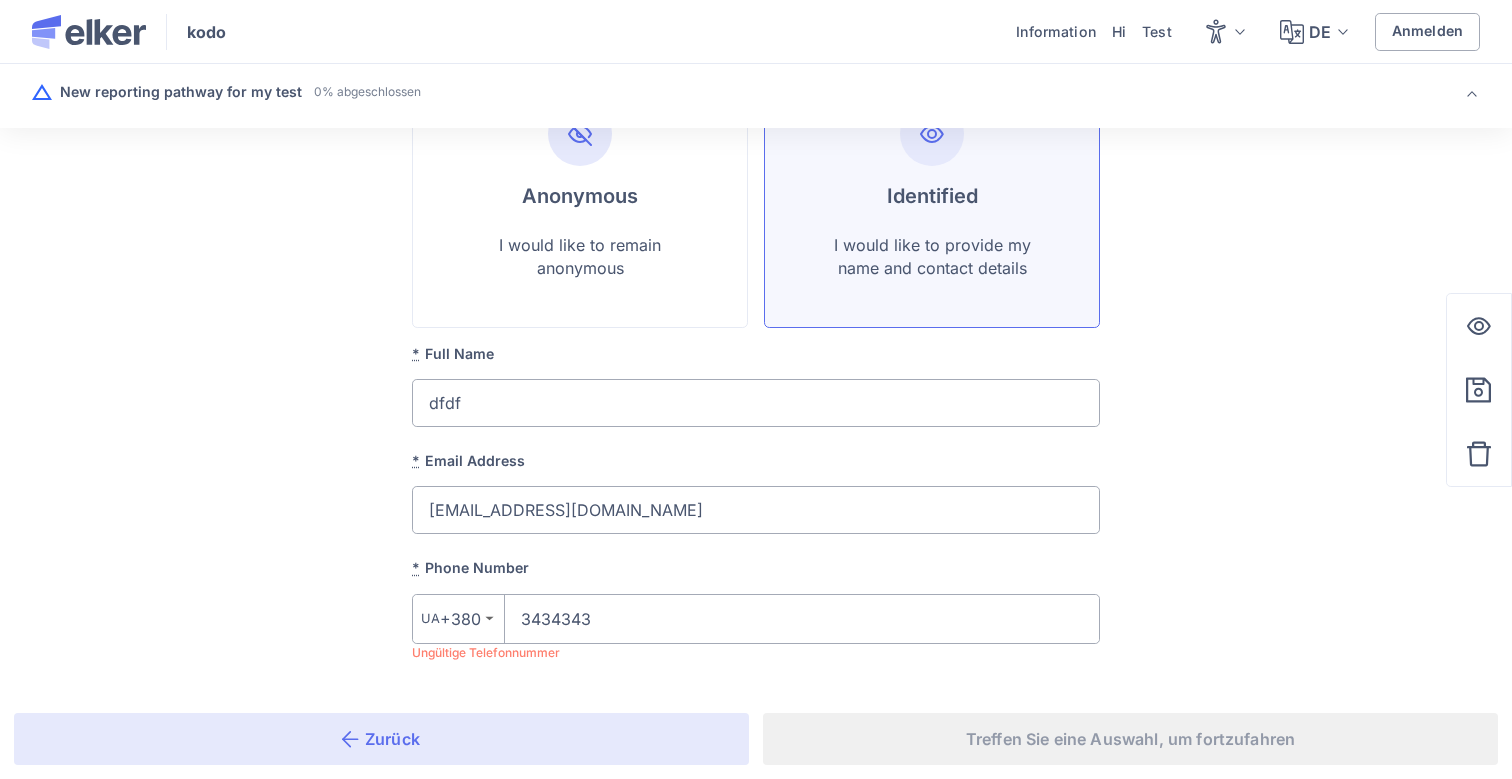 type on "34343434" 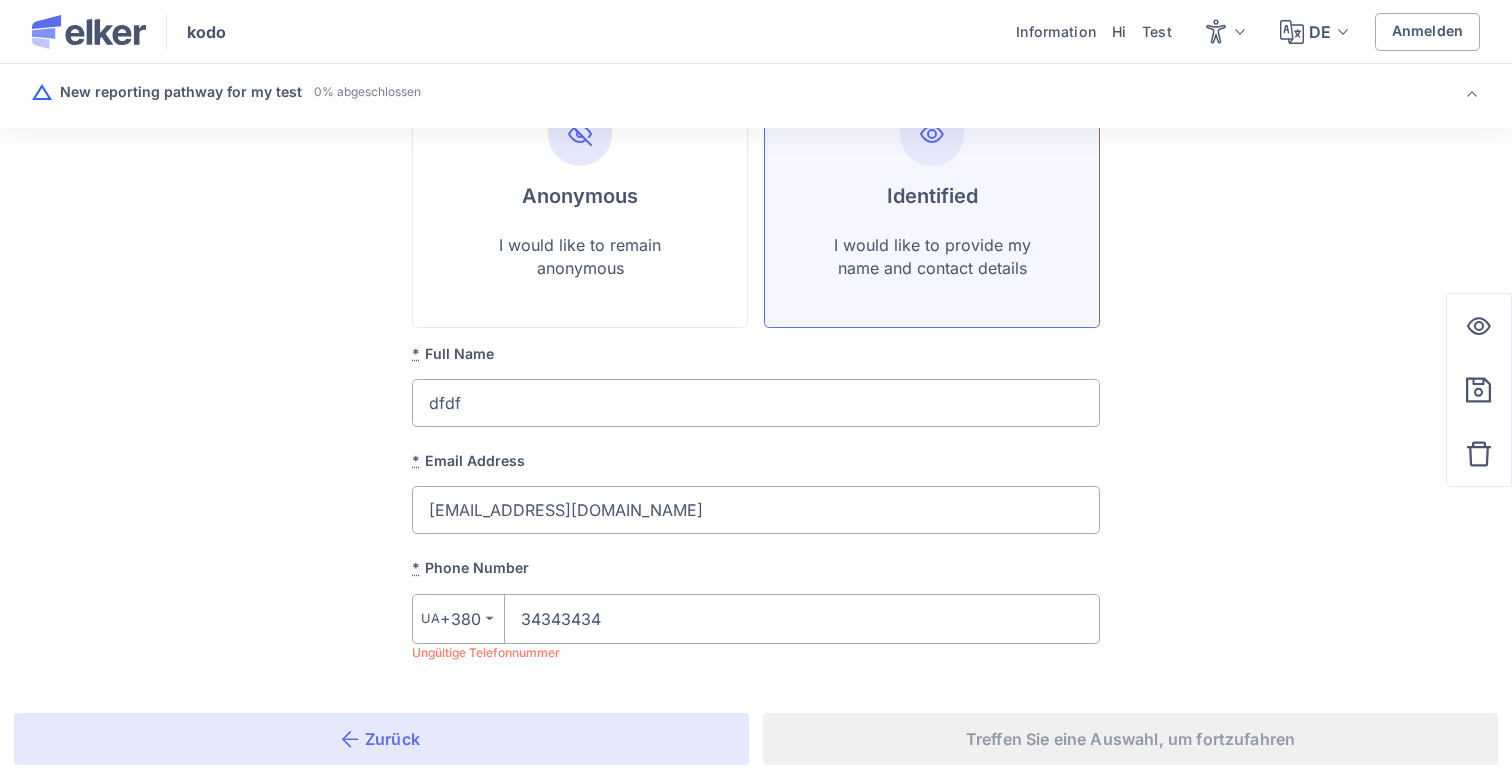 type on "03434 34344" 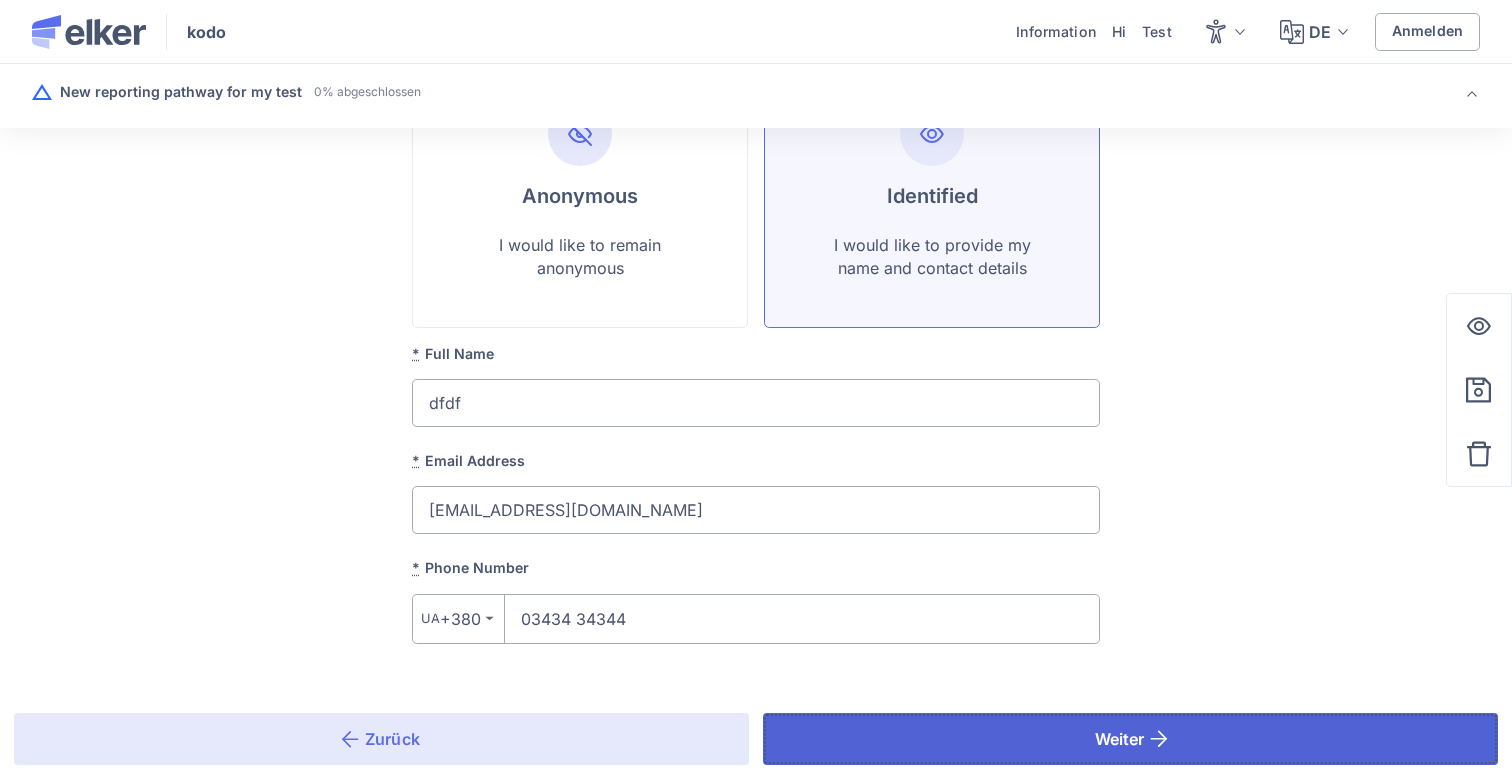 click on "Weiter" at bounding box center [1130, 739] 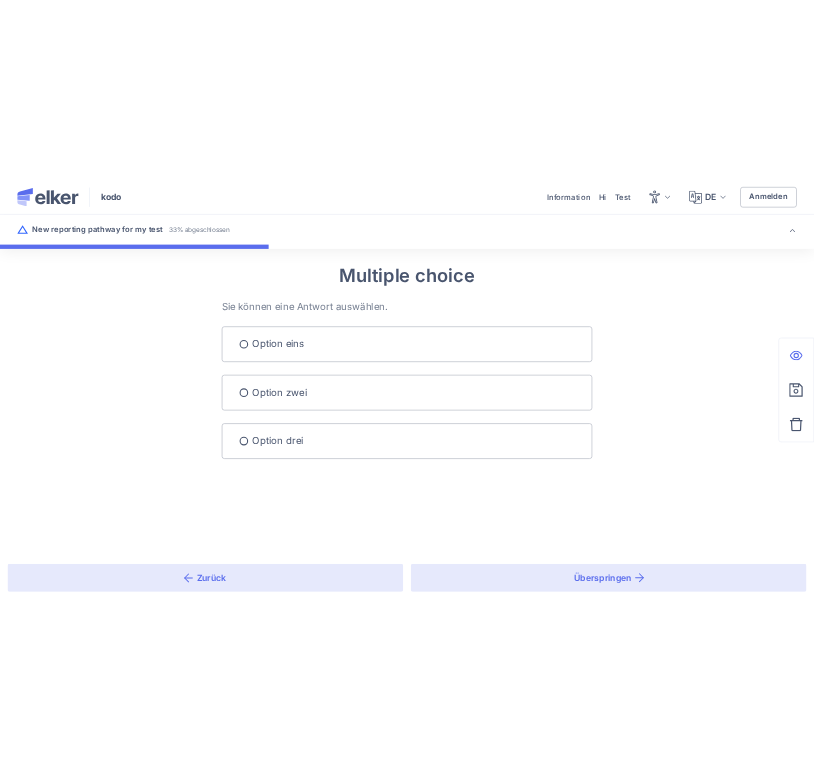 scroll, scrollTop: 0, scrollLeft: 0, axis: both 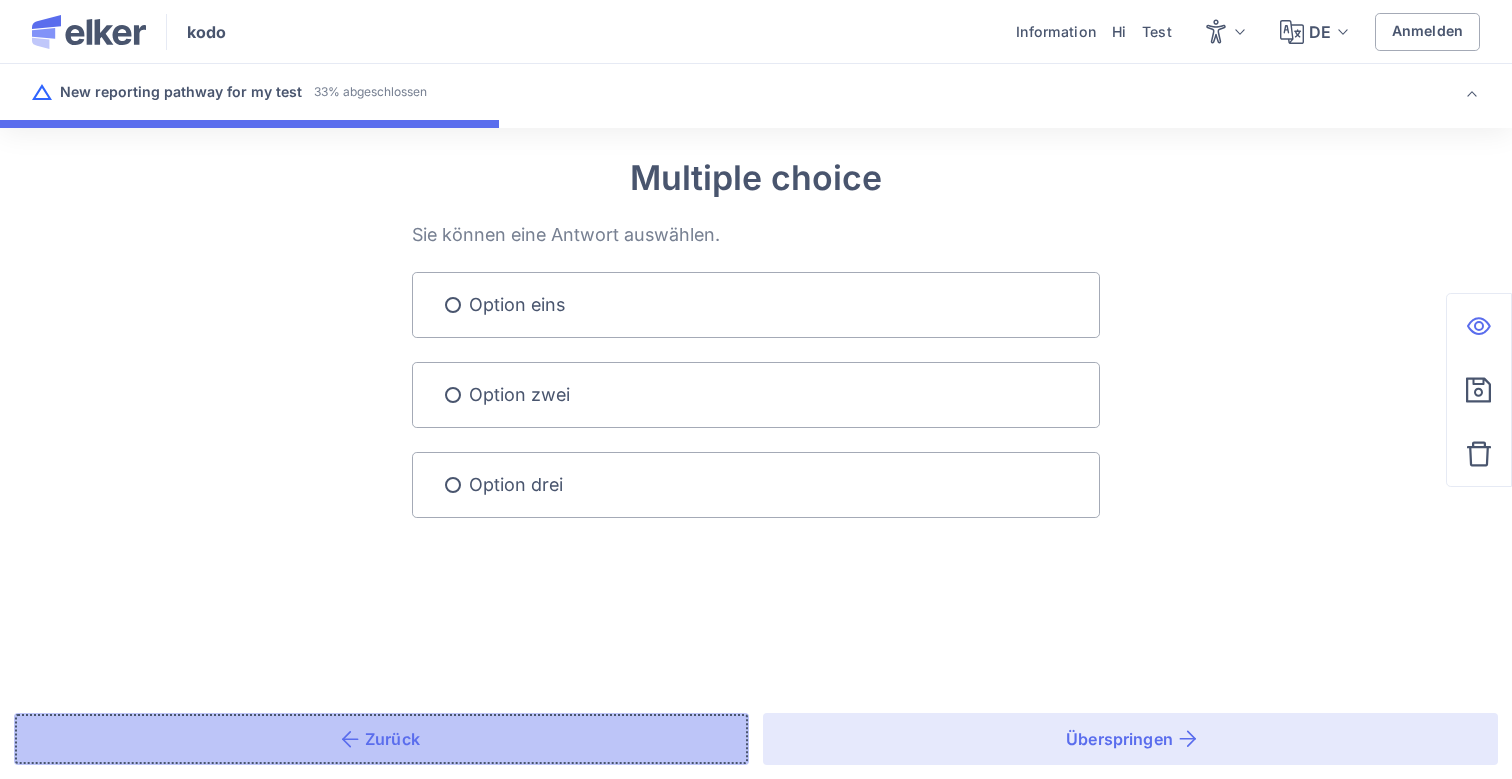 click on "Zurück" at bounding box center (381, 739) 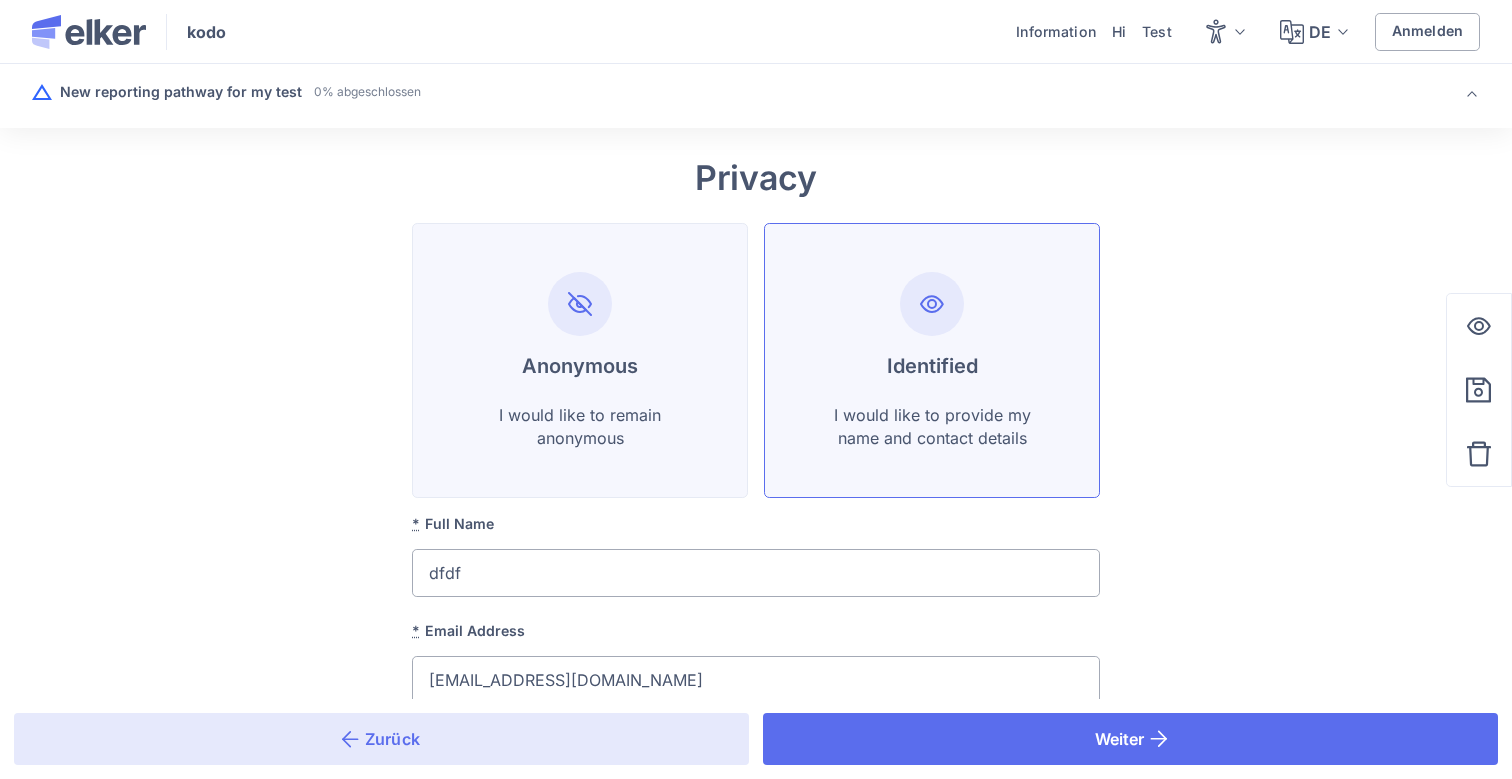 click on "Anonymous I would like to remain anonymous" 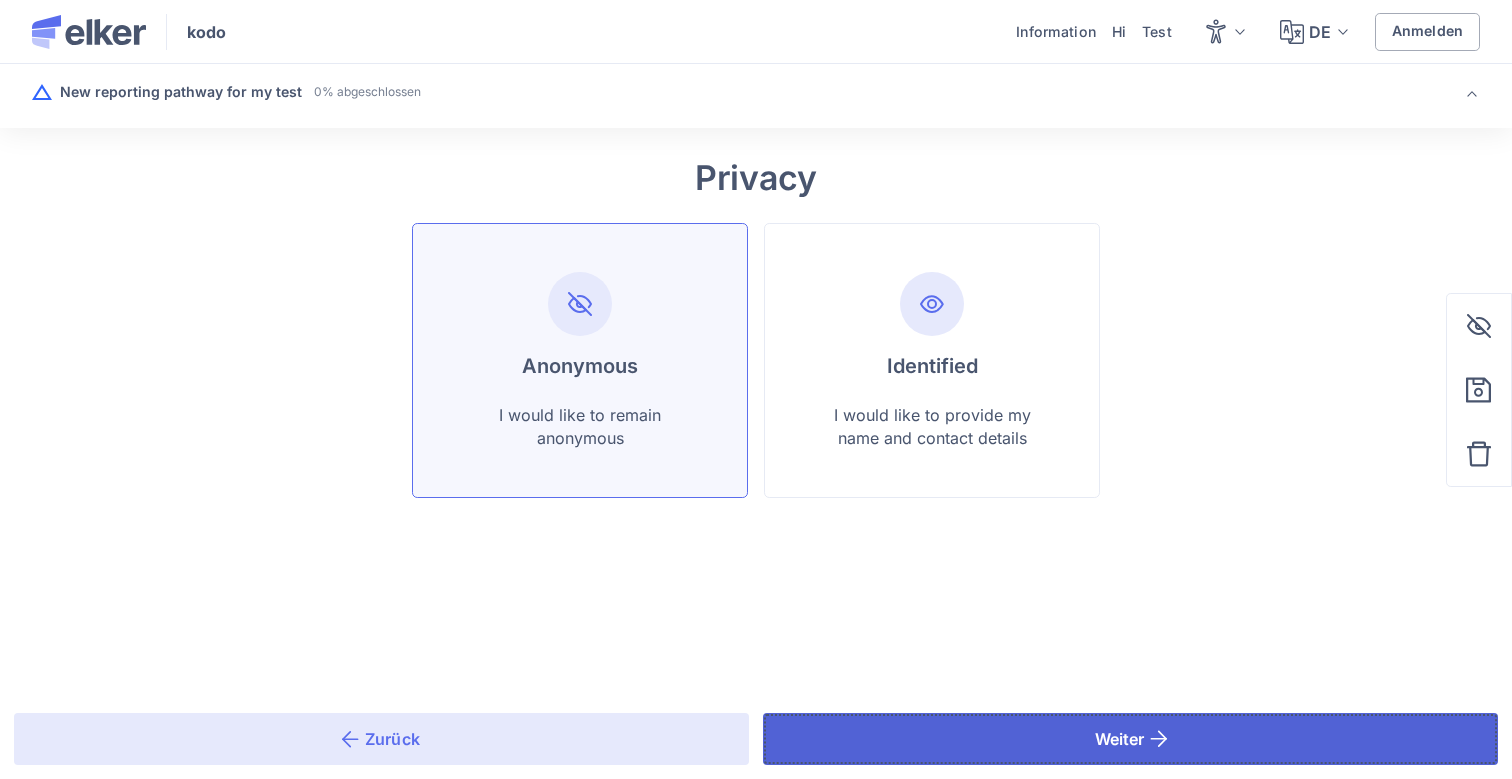 click on "Weiter" at bounding box center (1130, 739) 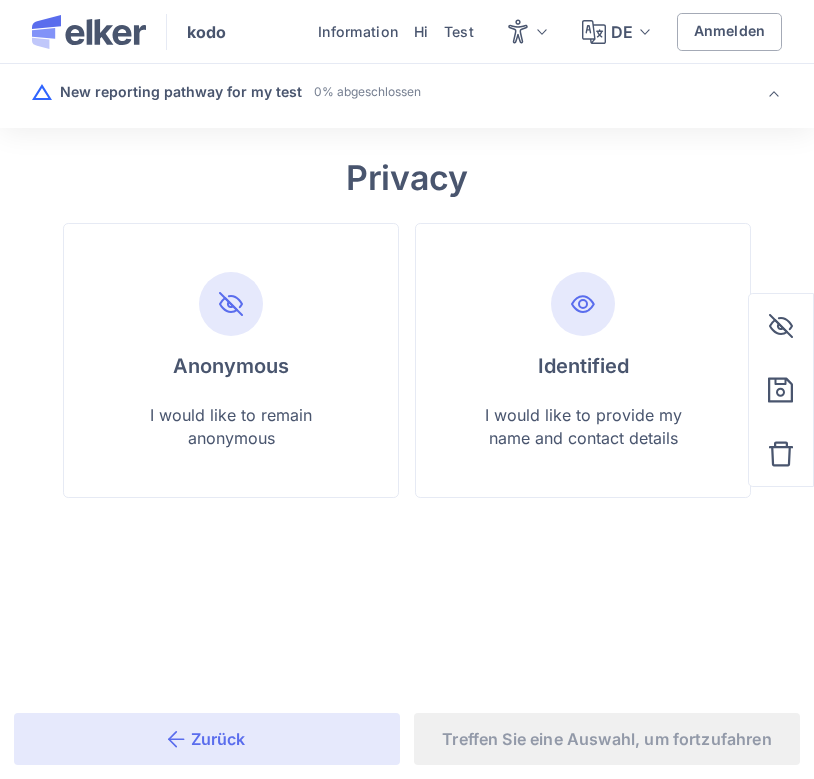 scroll, scrollTop: 0, scrollLeft: 0, axis: both 